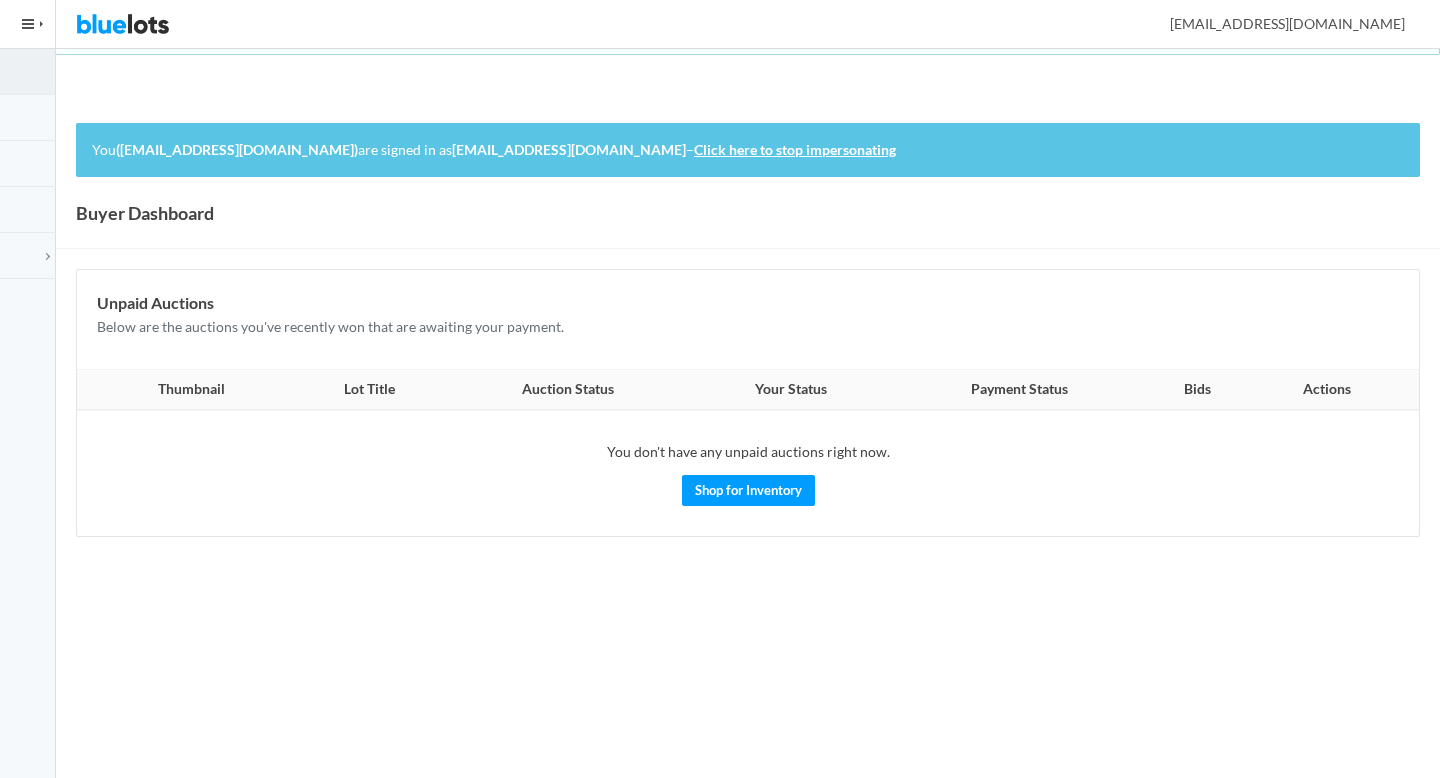 scroll, scrollTop: 0, scrollLeft: 0, axis: both 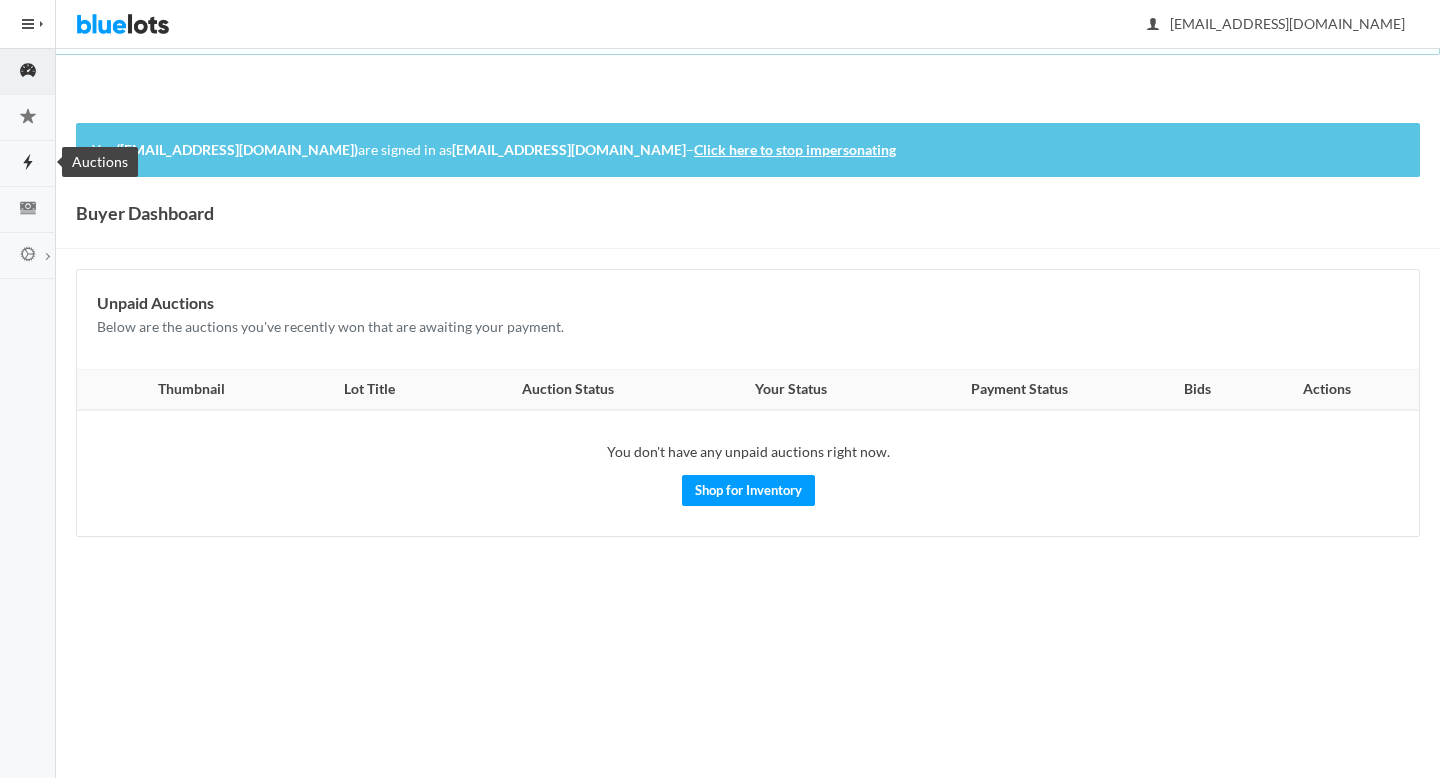click 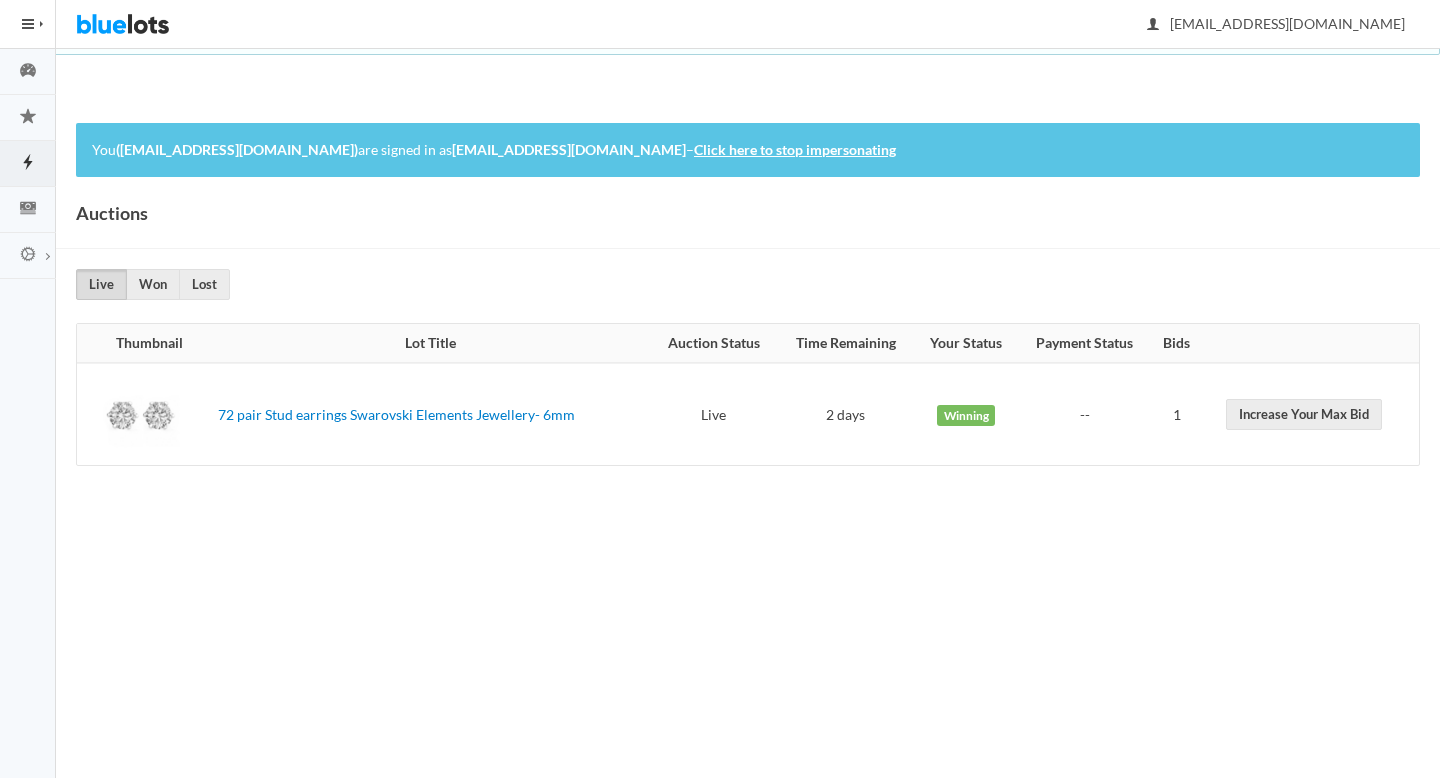 scroll, scrollTop: 0, scrollLeft: 0, axis: both 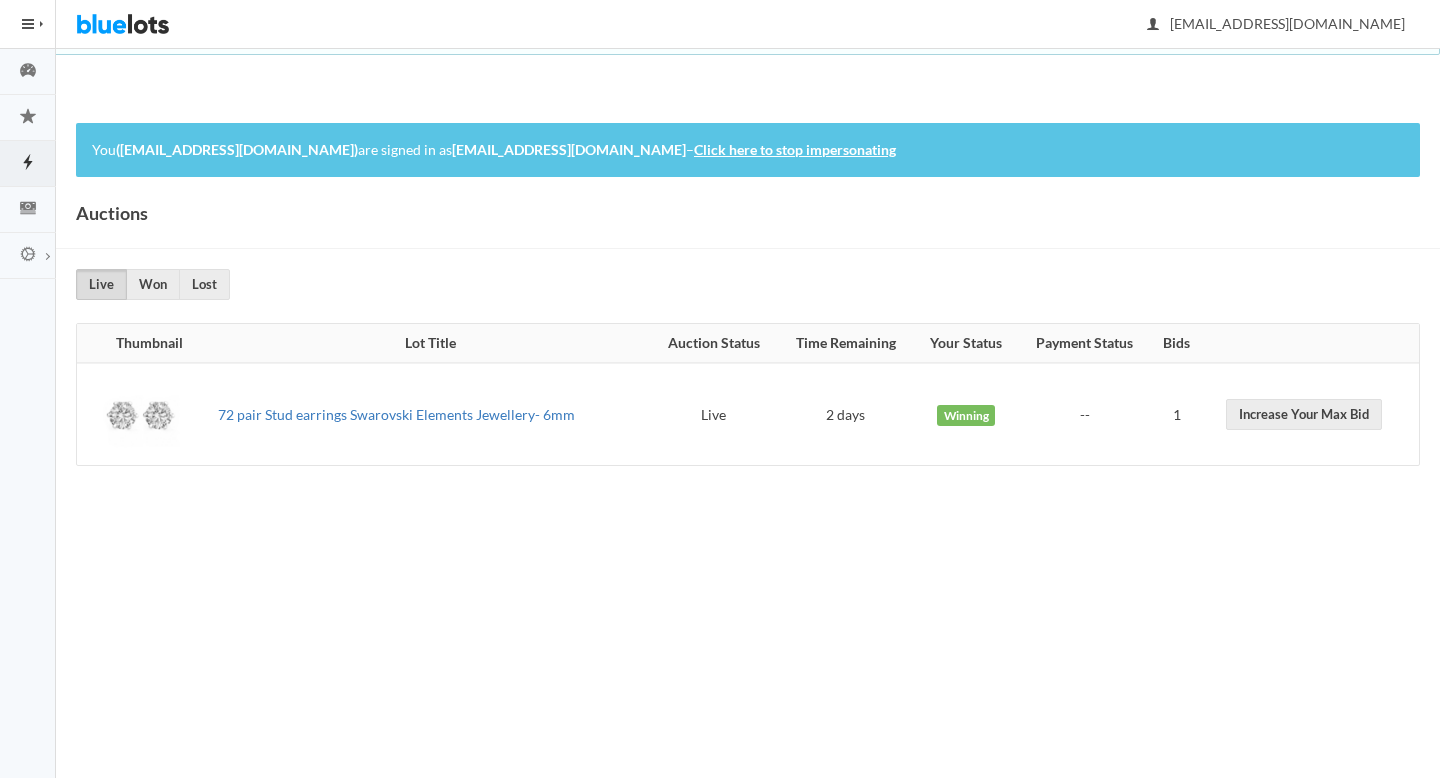 click on "72 pair Stud earrings Swarovski Elements Jewellery- 6mm" at bounding box center [396, 414] 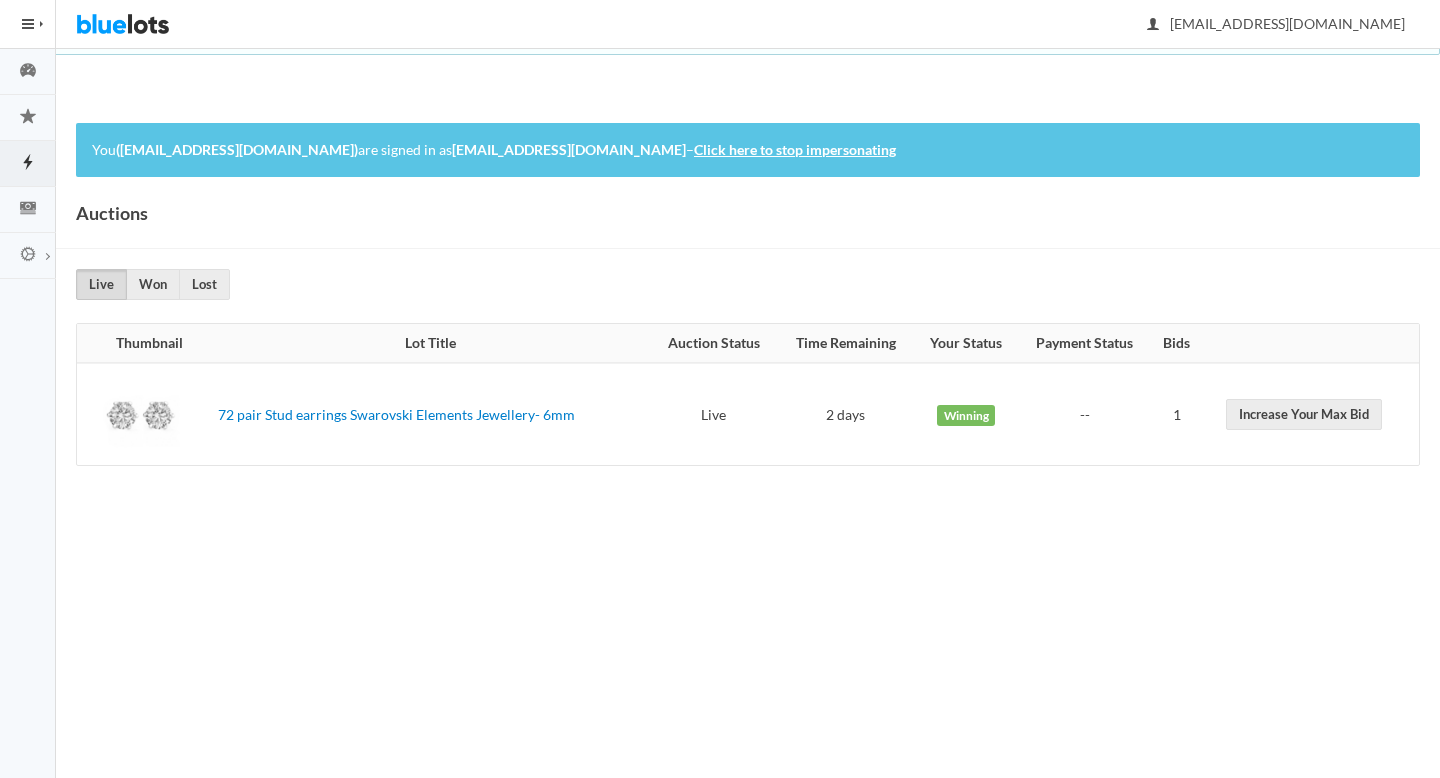 click on "Click here to stop impersonating" at bounding box center [795, 149] 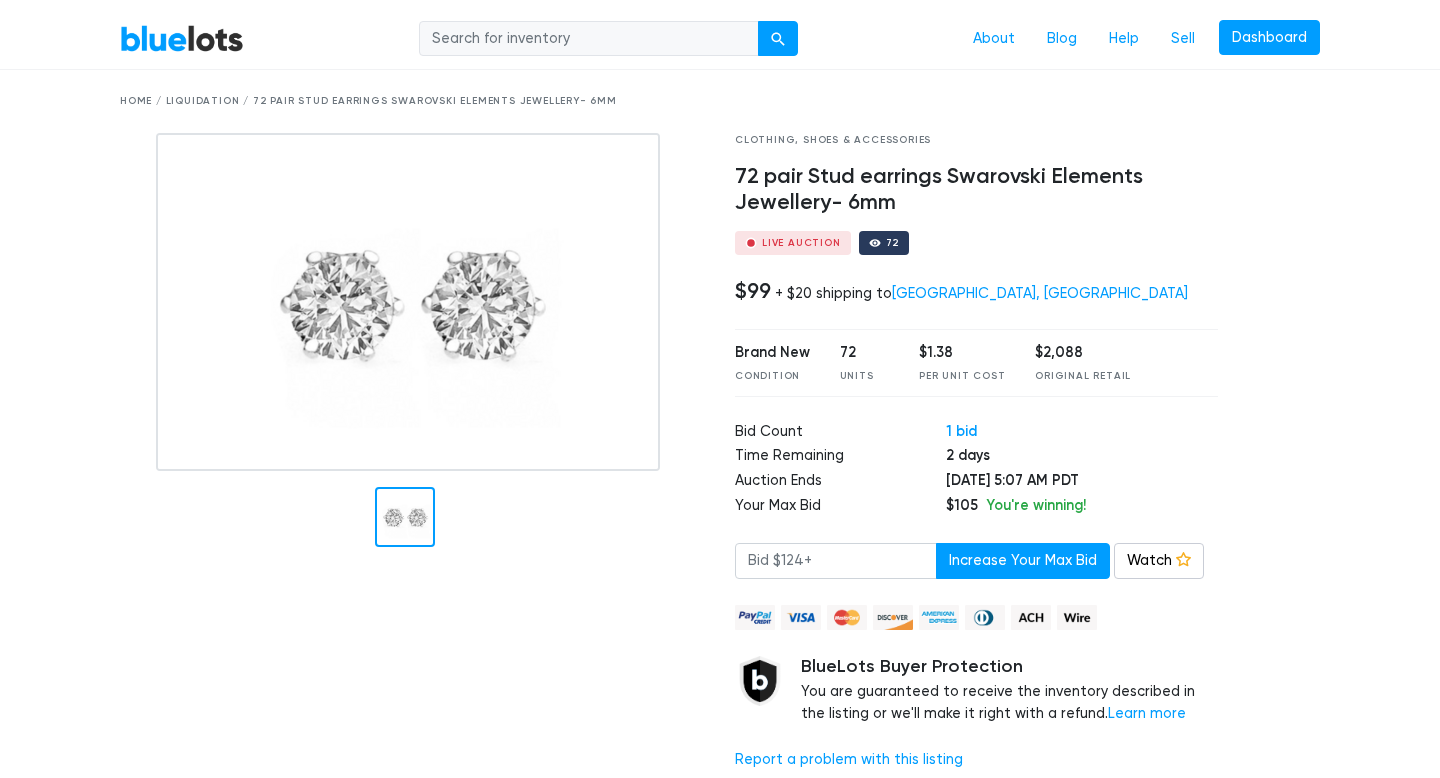 scroll, scrollTop: 51, scrollLeft: 0, axis: vertical 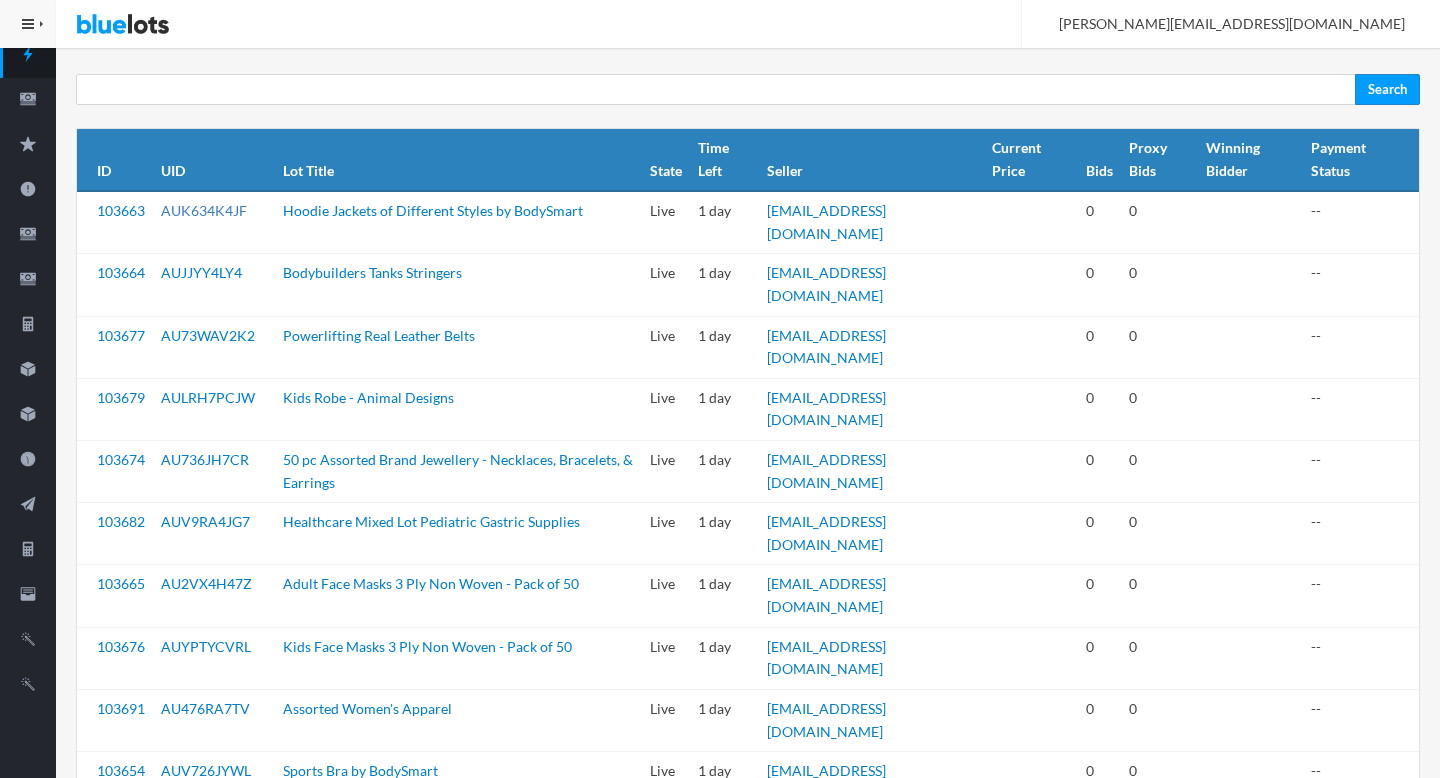click on "AUK634K4JF" at bounding box center [204, 210] 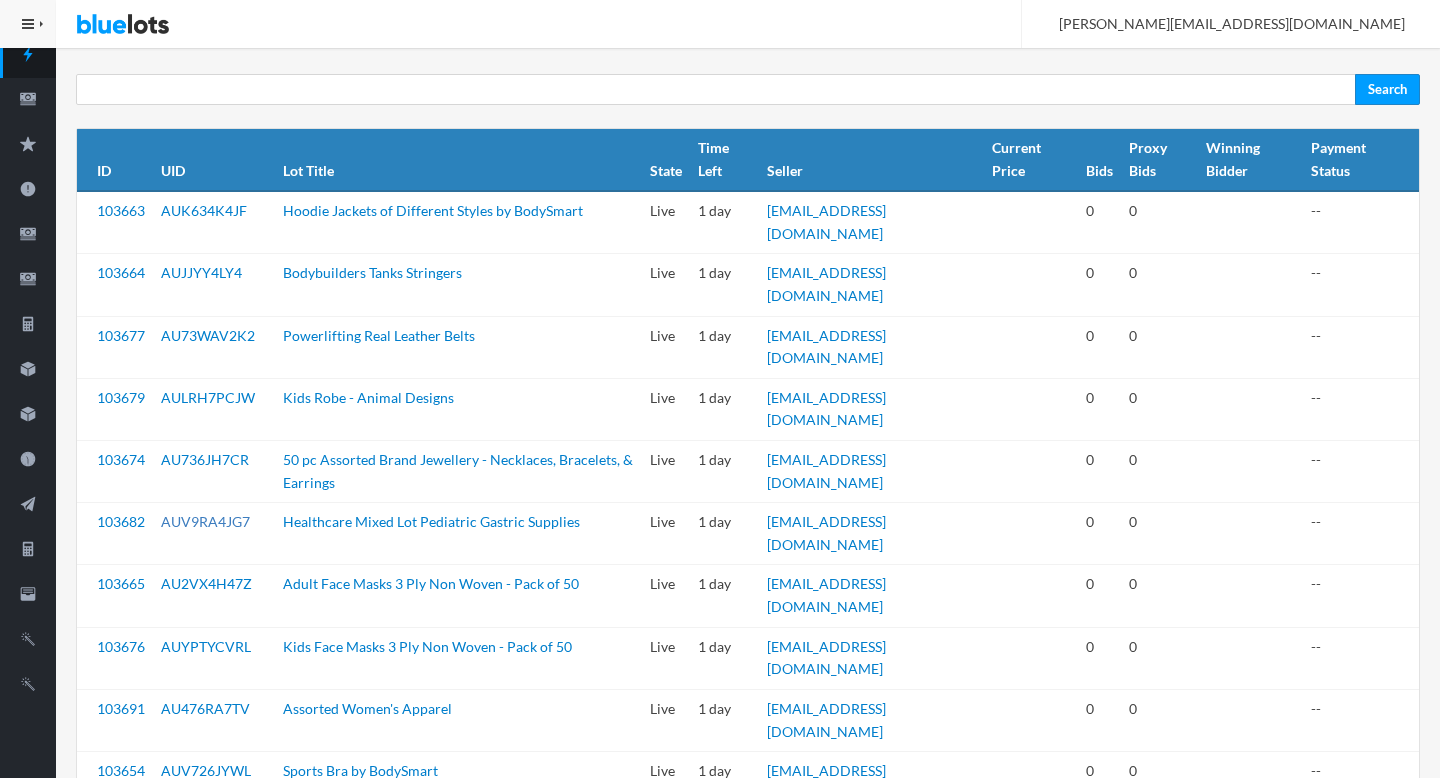 click on "AUV9RA4JG7" at bounding box center (205, 521) 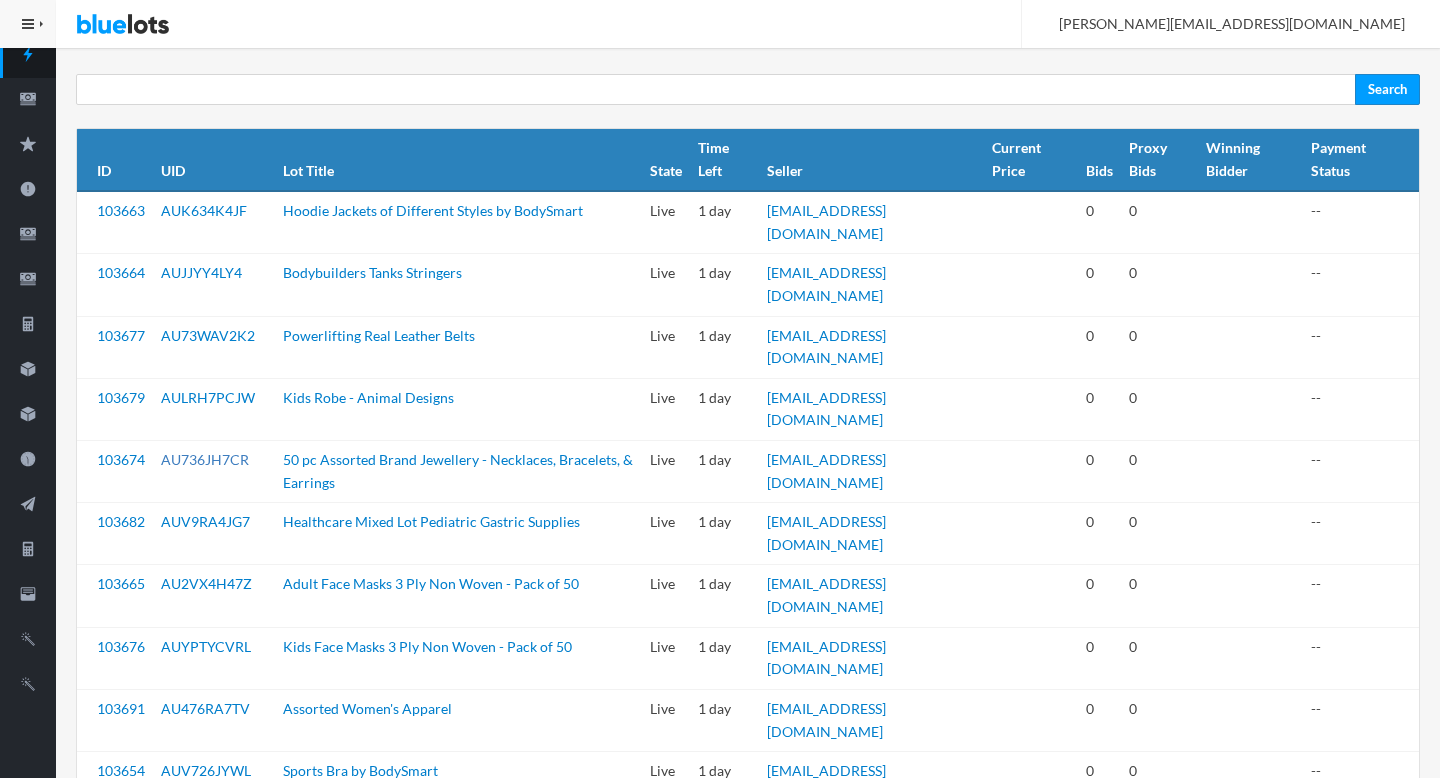 click on "AU736JH7CR" at bounding box center (205, 459) 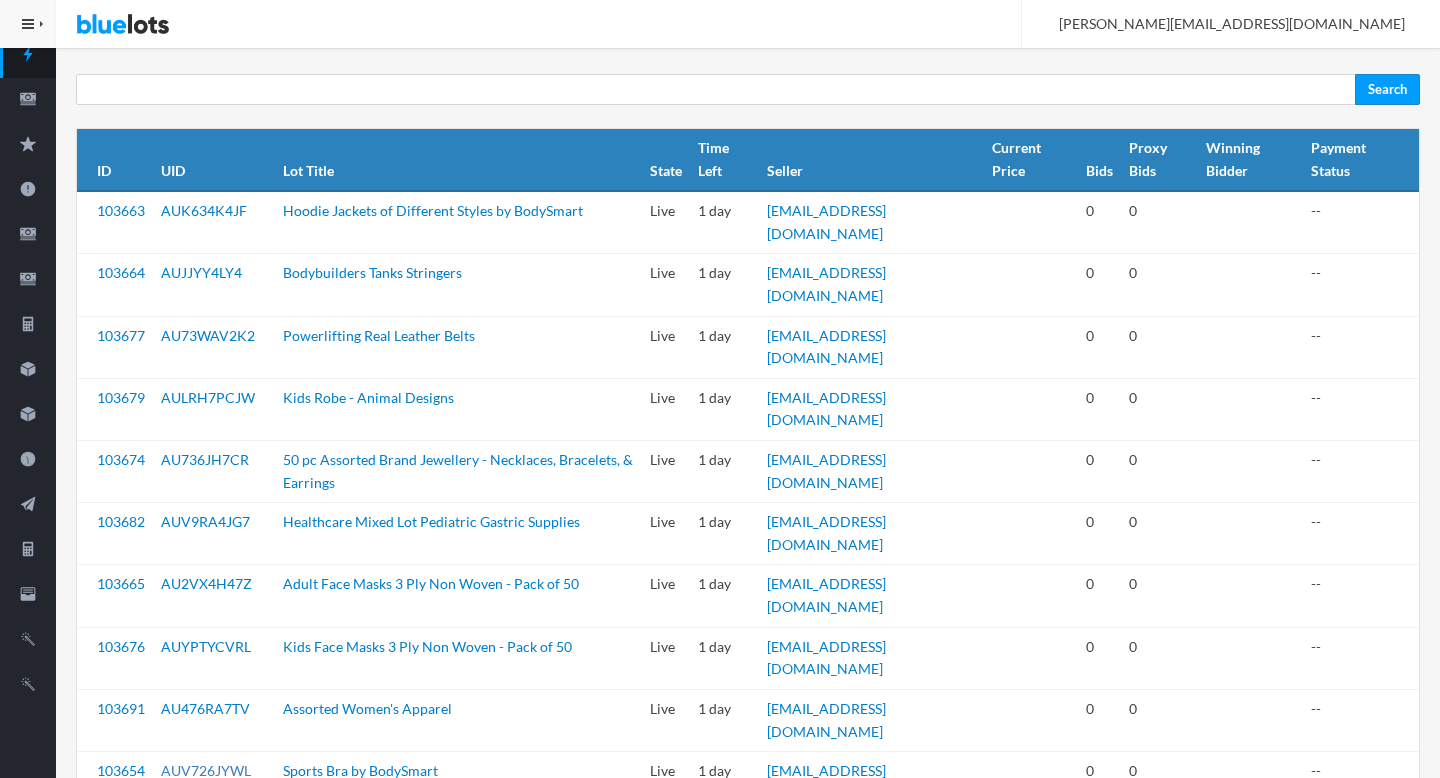 click on "AUV726JYWL" at bounding box center [206, 770] 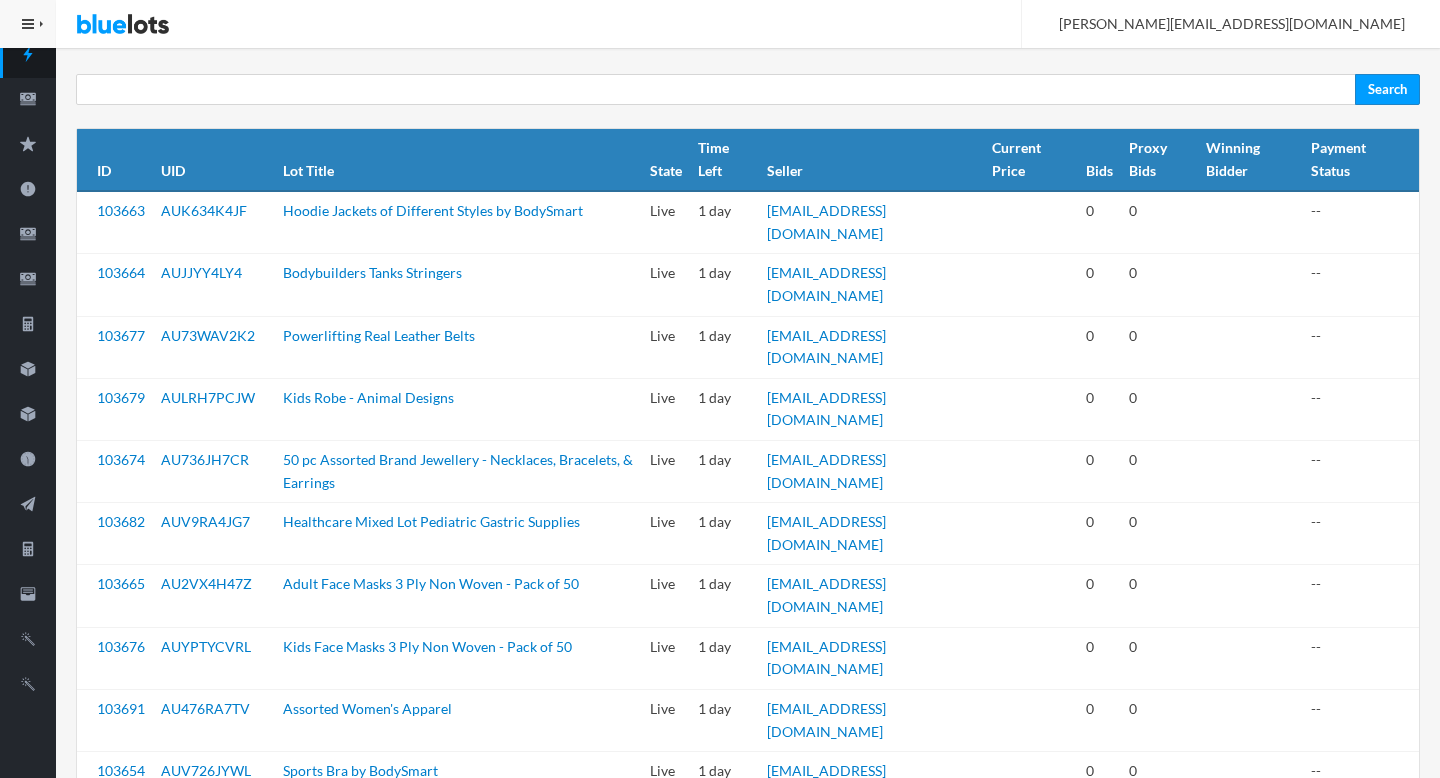 click on "AUVCGWGVAR" at bounding box center (212, 957) 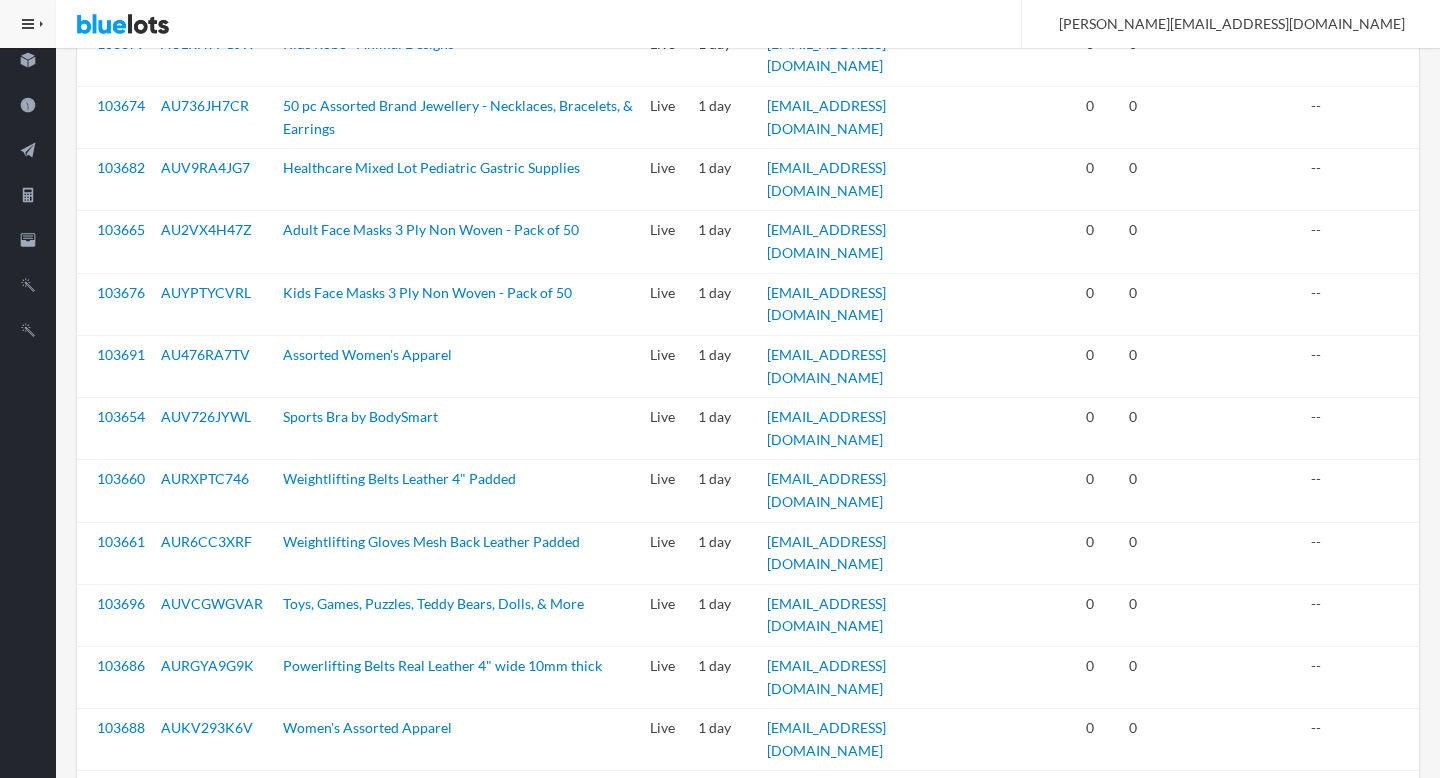 scroll, scrollTop: 1419, scrollLeft: 0, axis: vertical 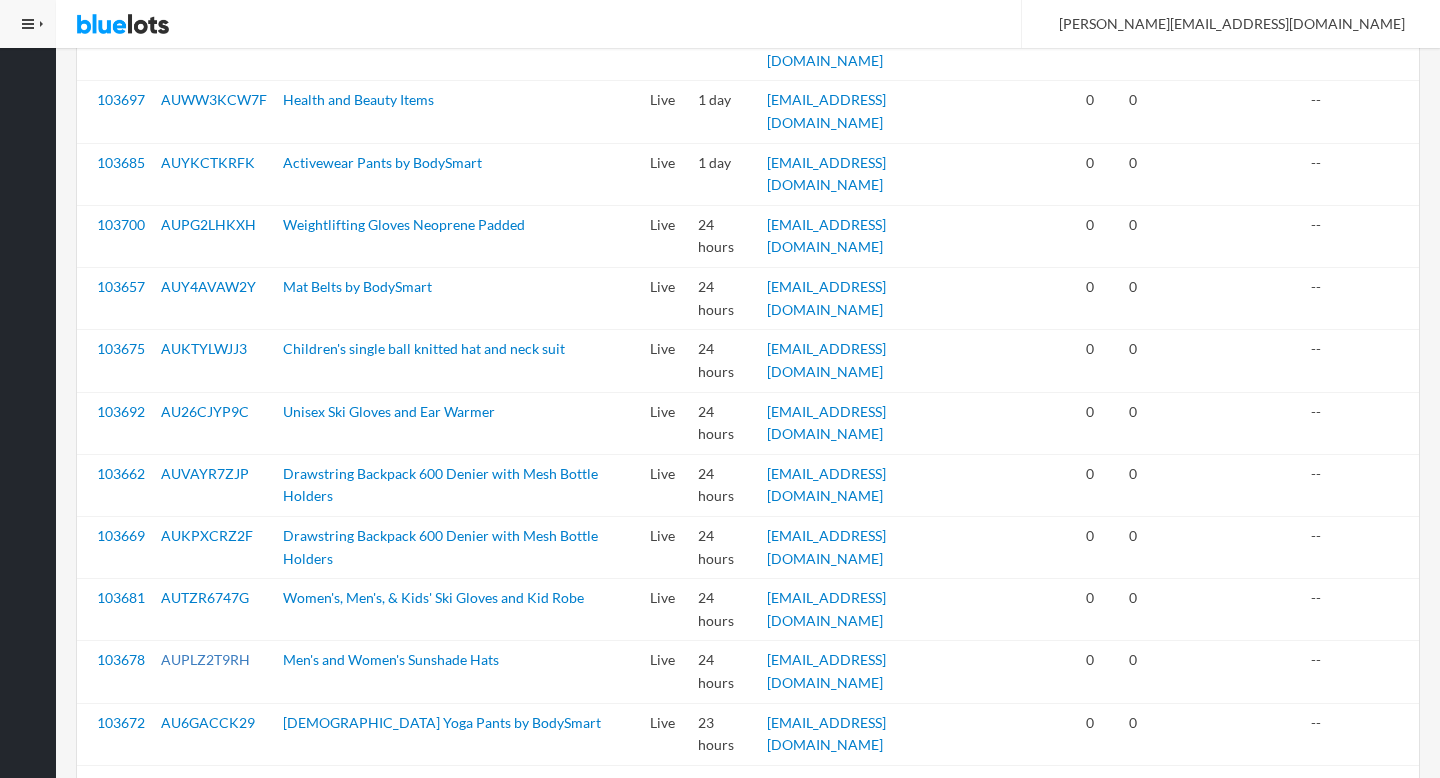 click on "AUPLZ2T9RH" at bounding box center [205, 659] 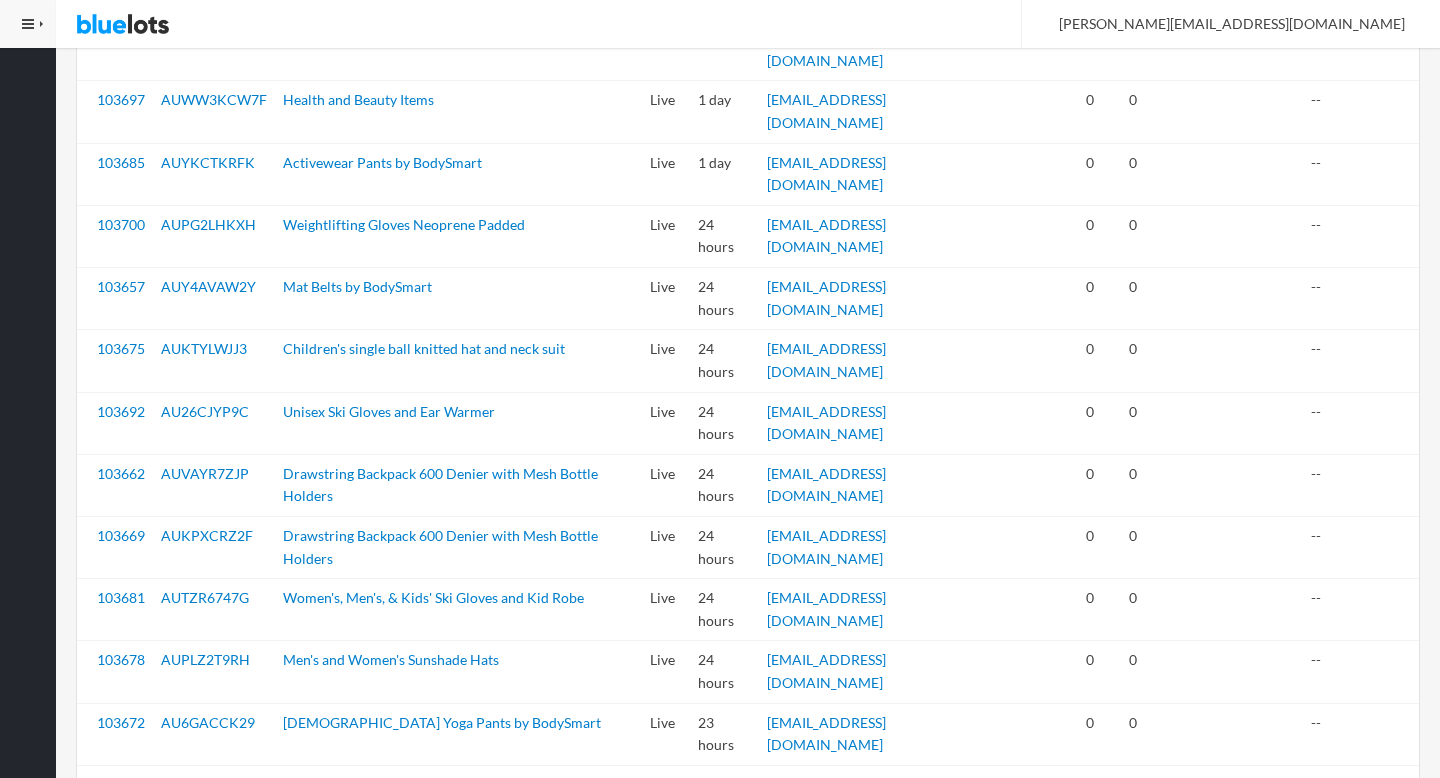 click on "AUYARGAZCF" at bounding box center [208, 1095] 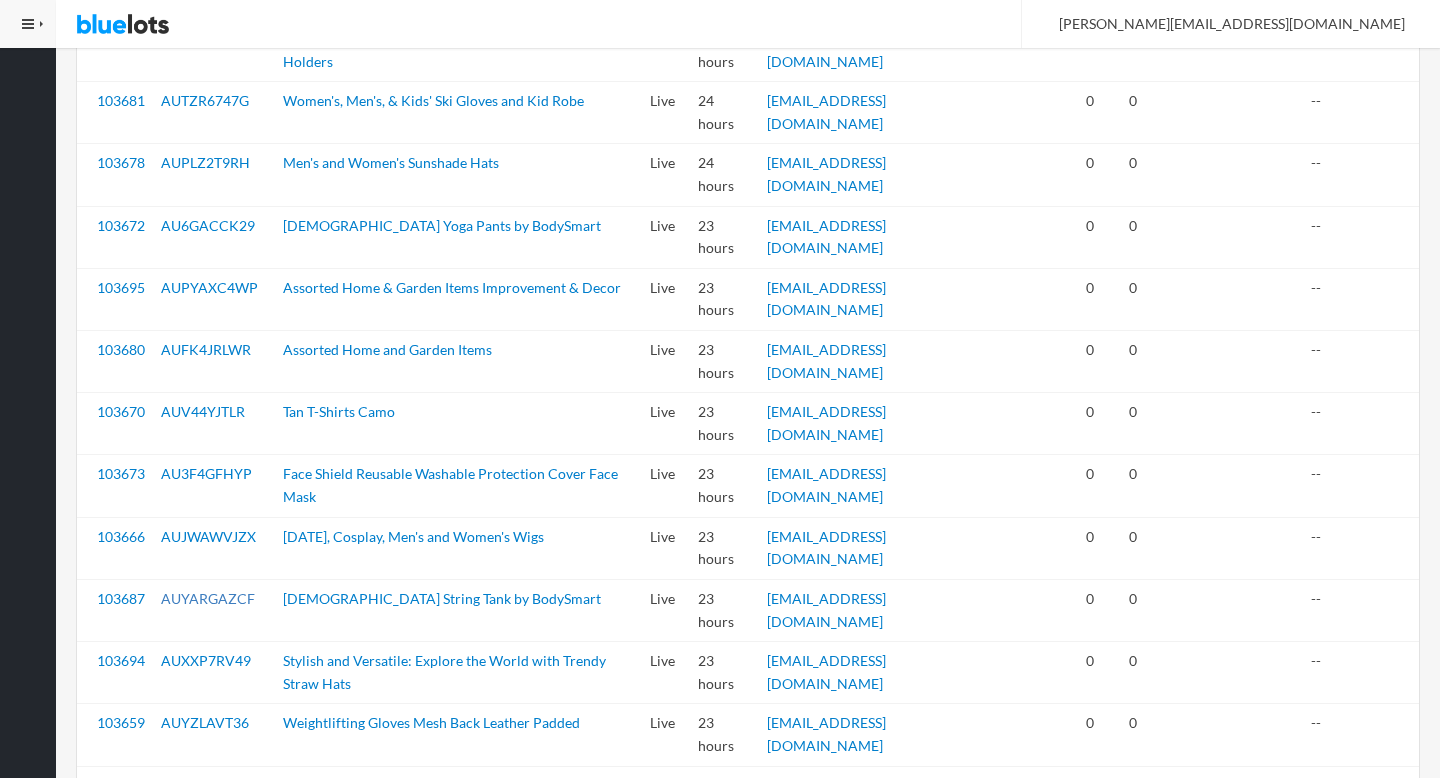 scroll, scrollTop: 2027, scrollLeft: 0, axis: vertical 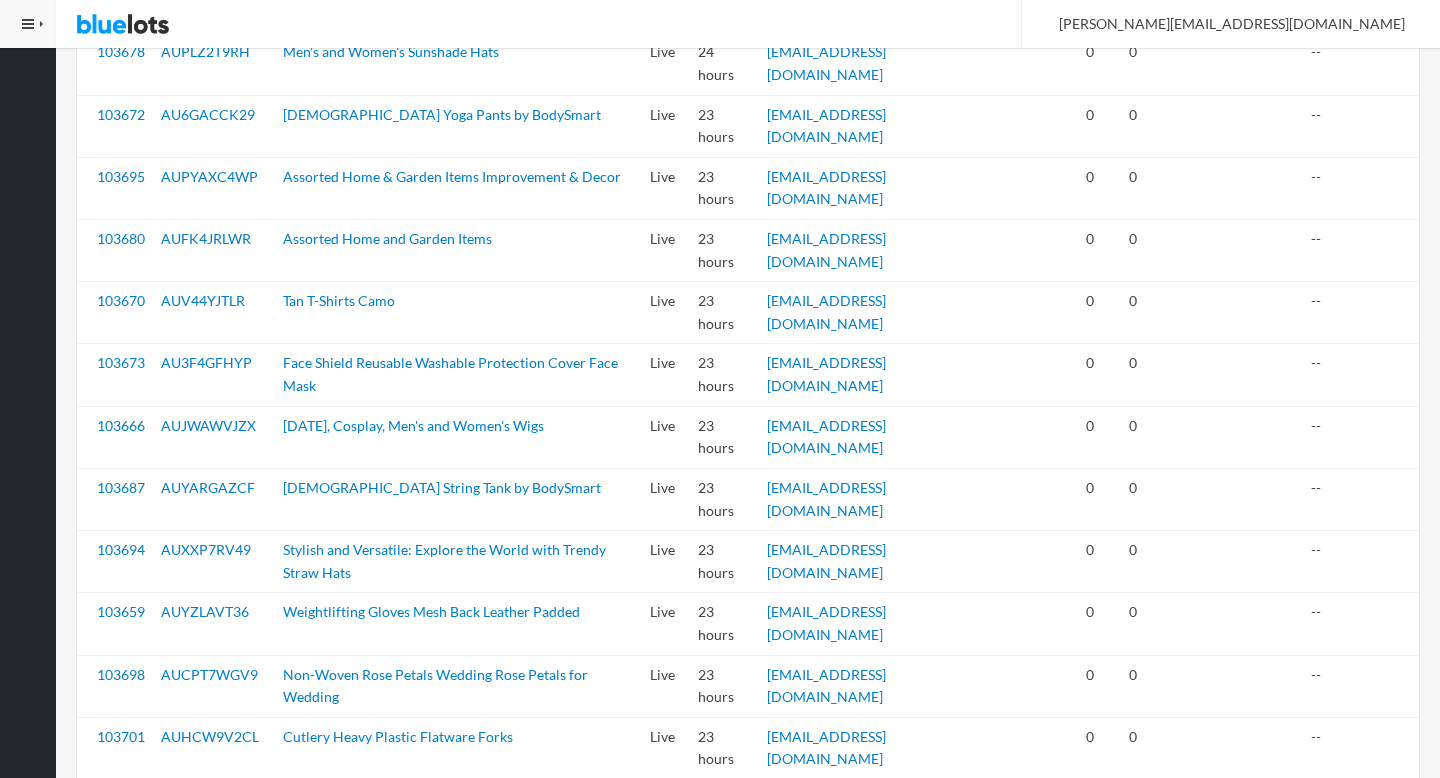 click on "AUJW9YYL33" at bounding box center (205, 1296) 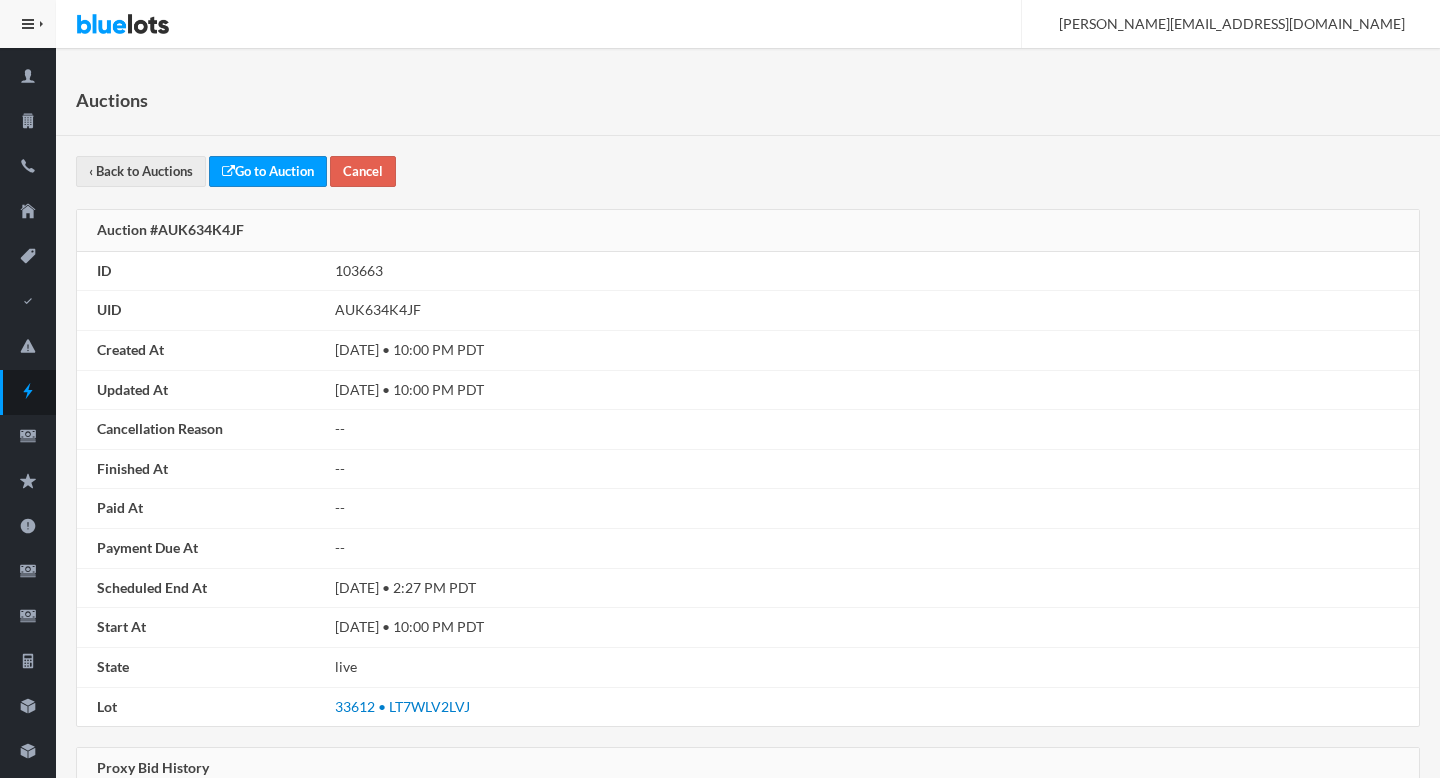 scroll, scrollTop: 36, scrollLeft: 0, axis: vertical 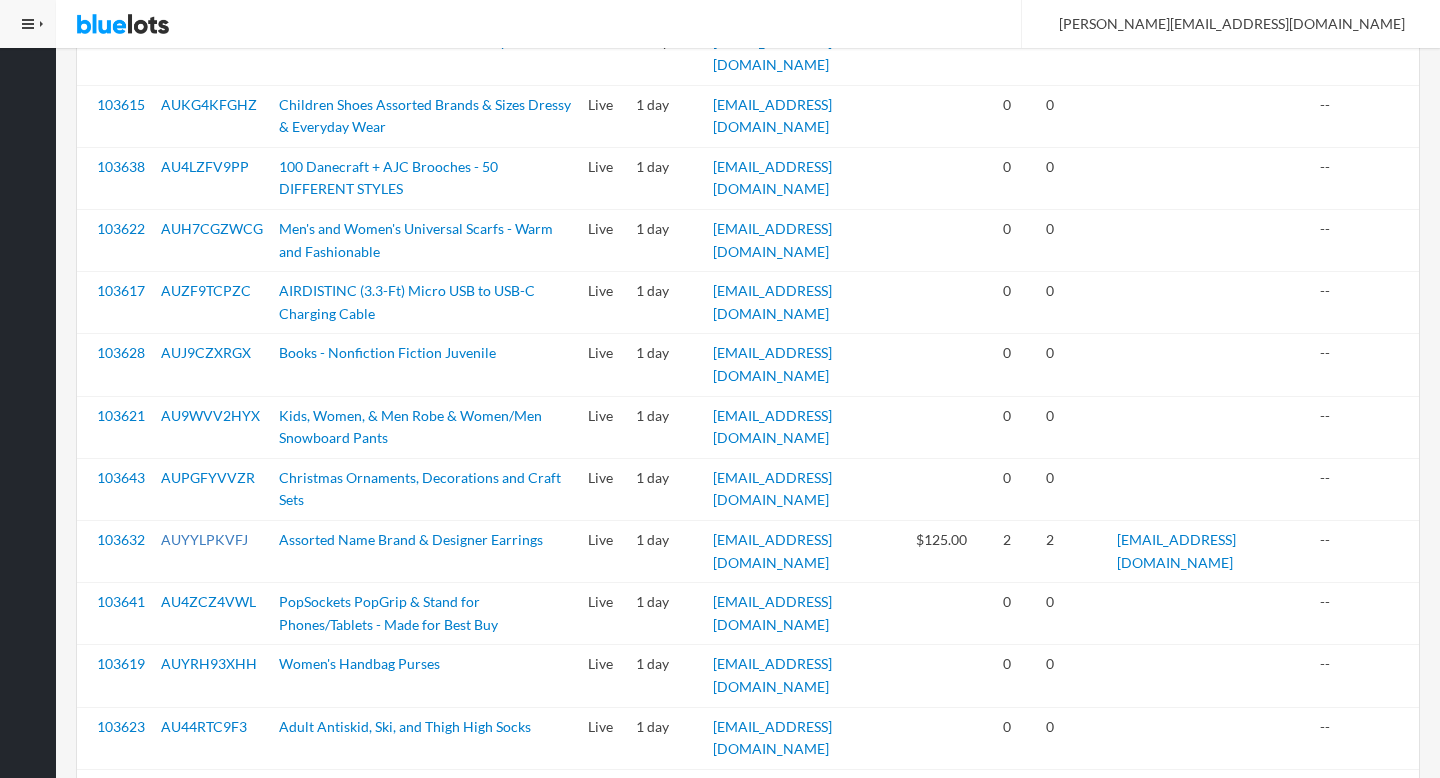 click on "AUYYLPKVFJ" at bounding box center [204, 539] 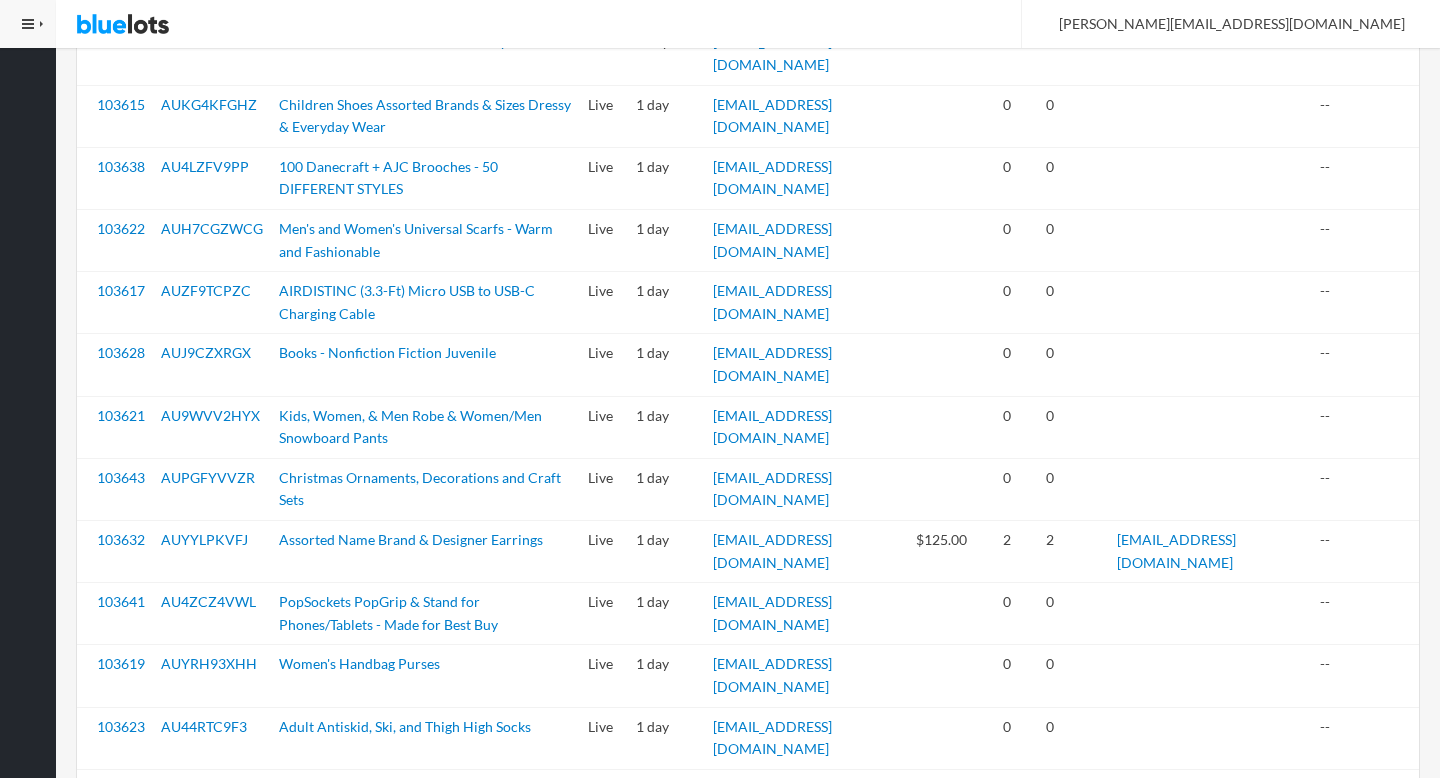 click on "AU7V2R7VJZ" at bounding box center (204, 850) 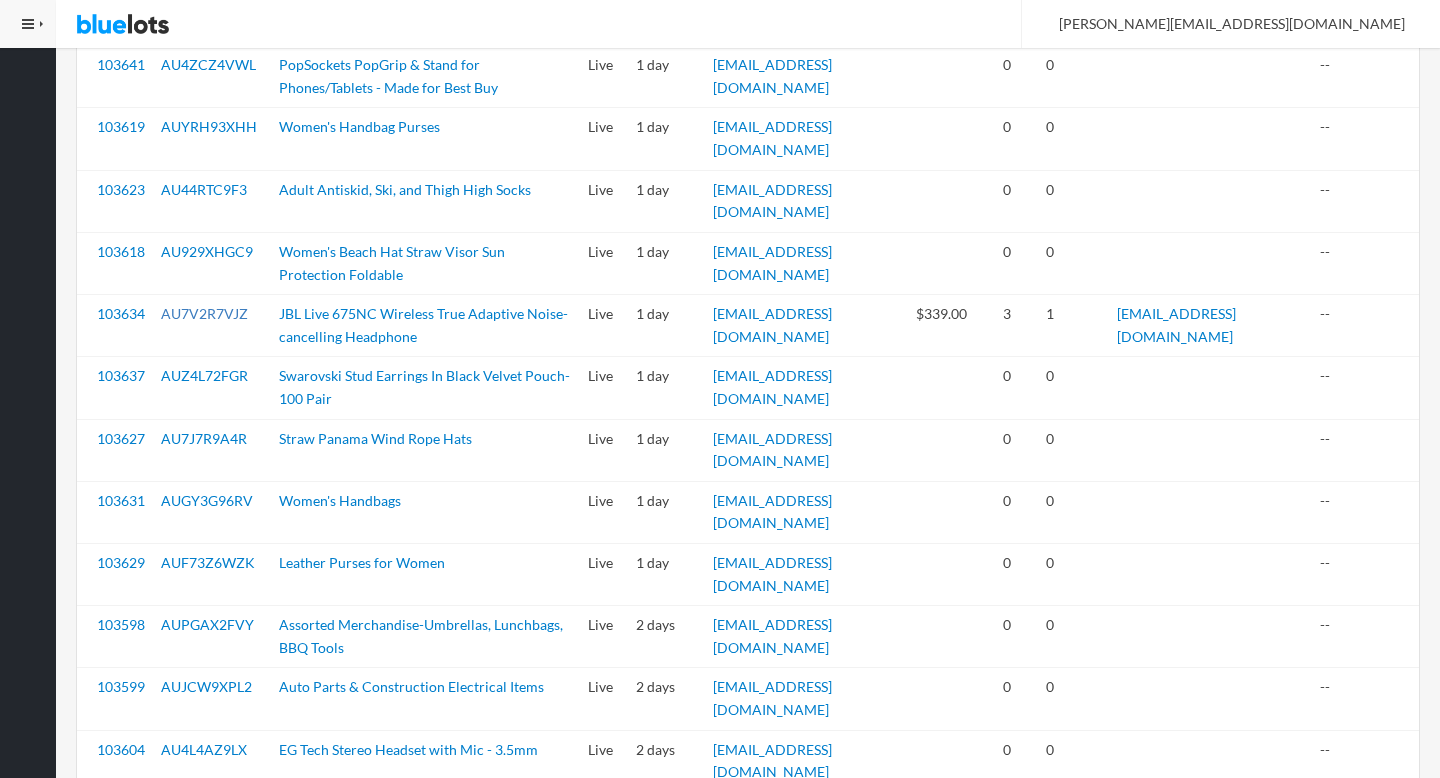 scroll, scrollTop: 2437, scrollLeft: 0, axis: vertical 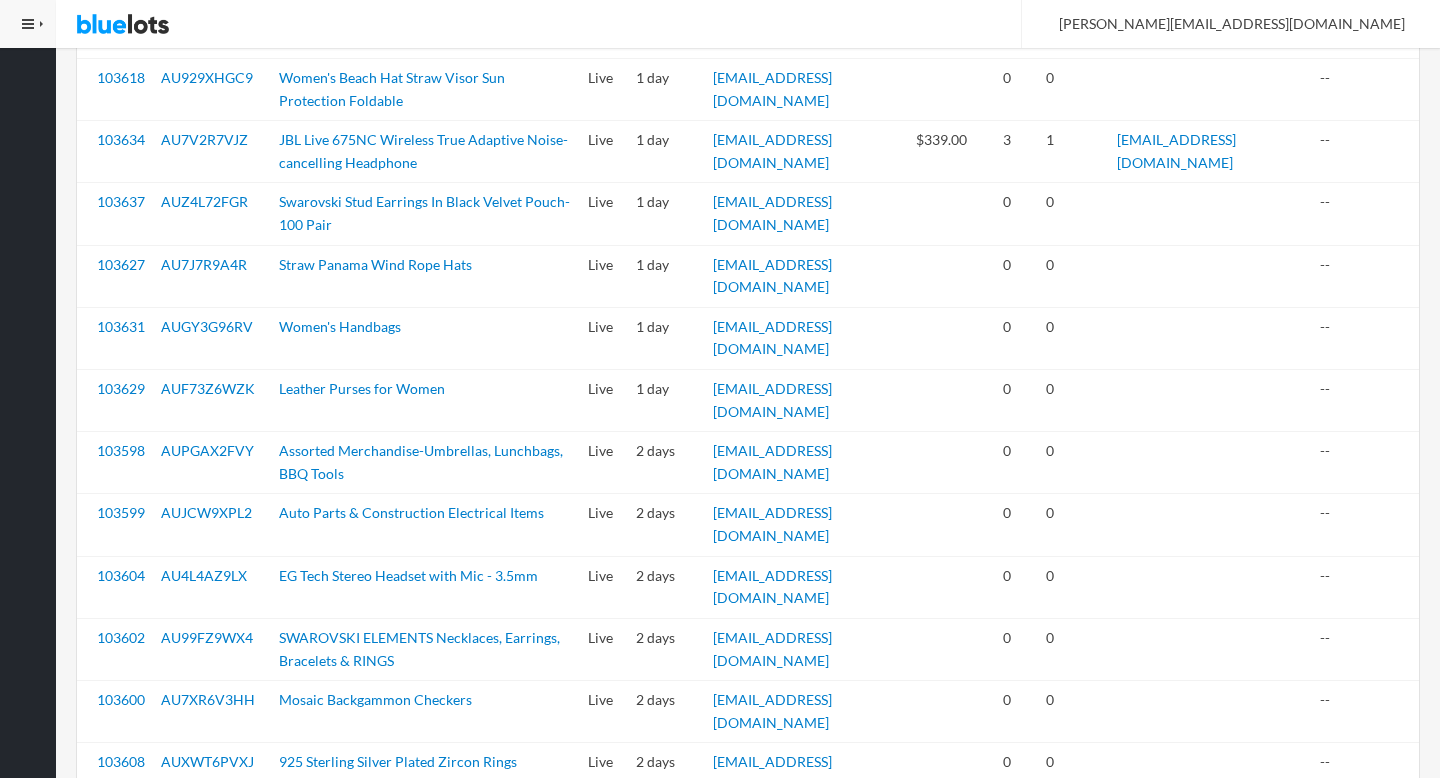 click on "AU97Z7Y7R6" at bounding box center (204, 1197) 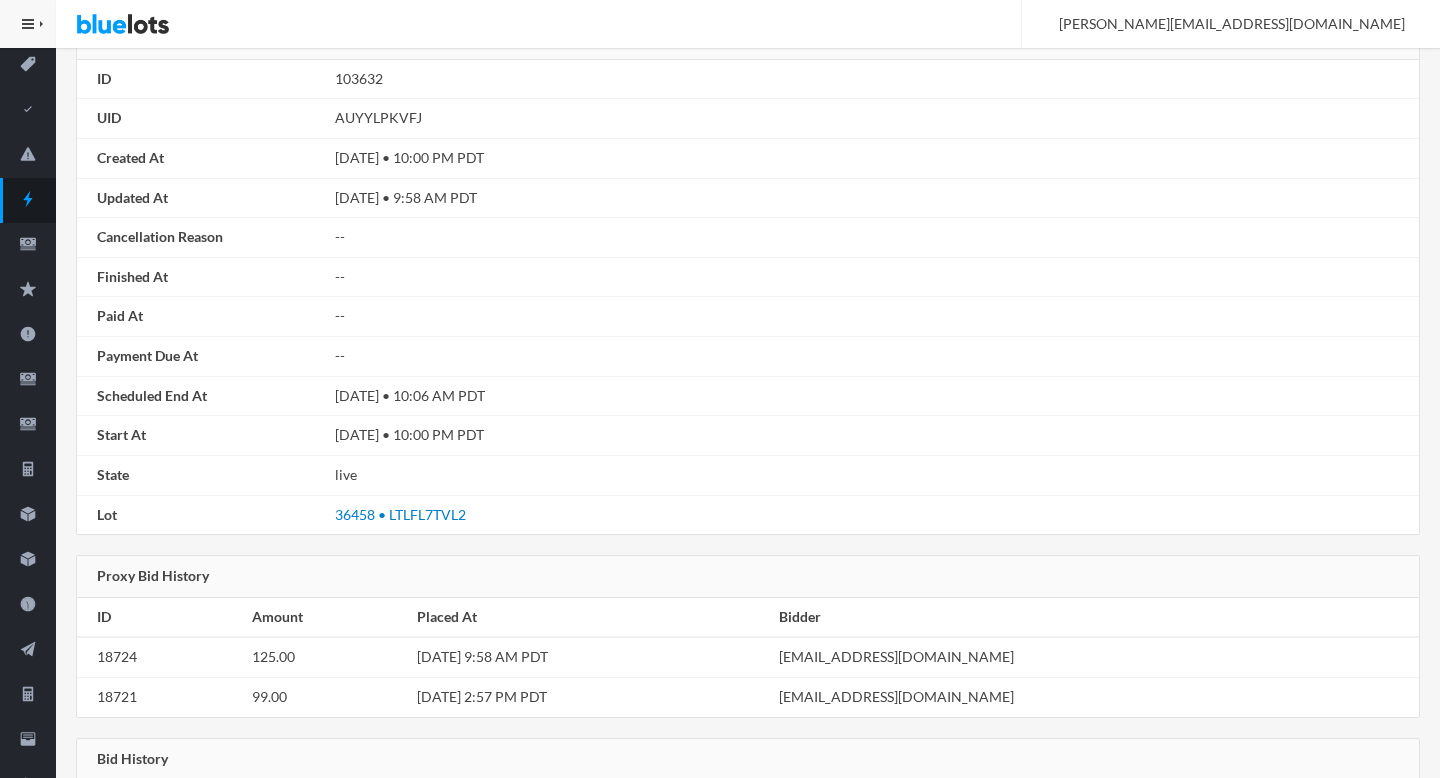scroll, scrollTop: 215, scrollLeft: 0, axis: vertical 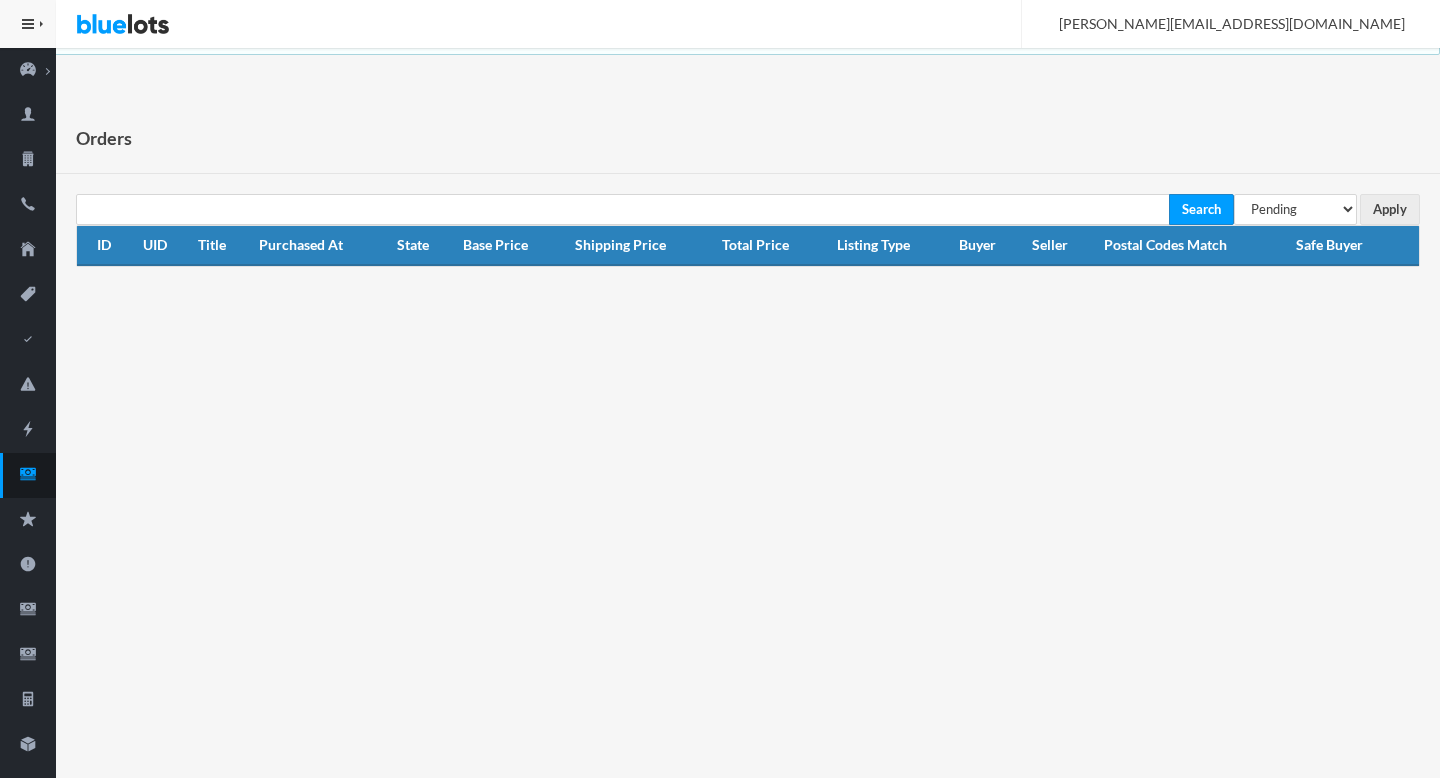 select on "under_review" 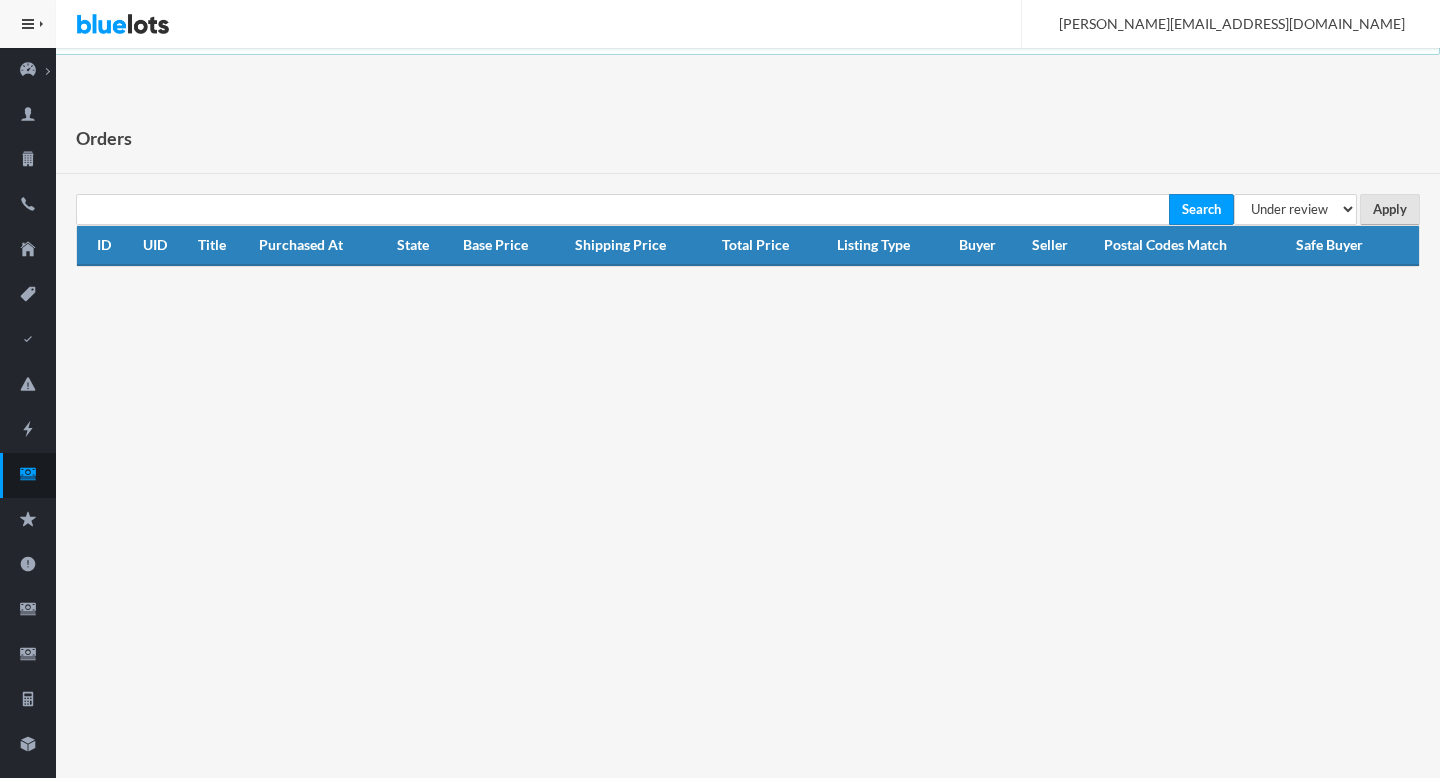 click on "Apply" at bounding box center (1390, 209) 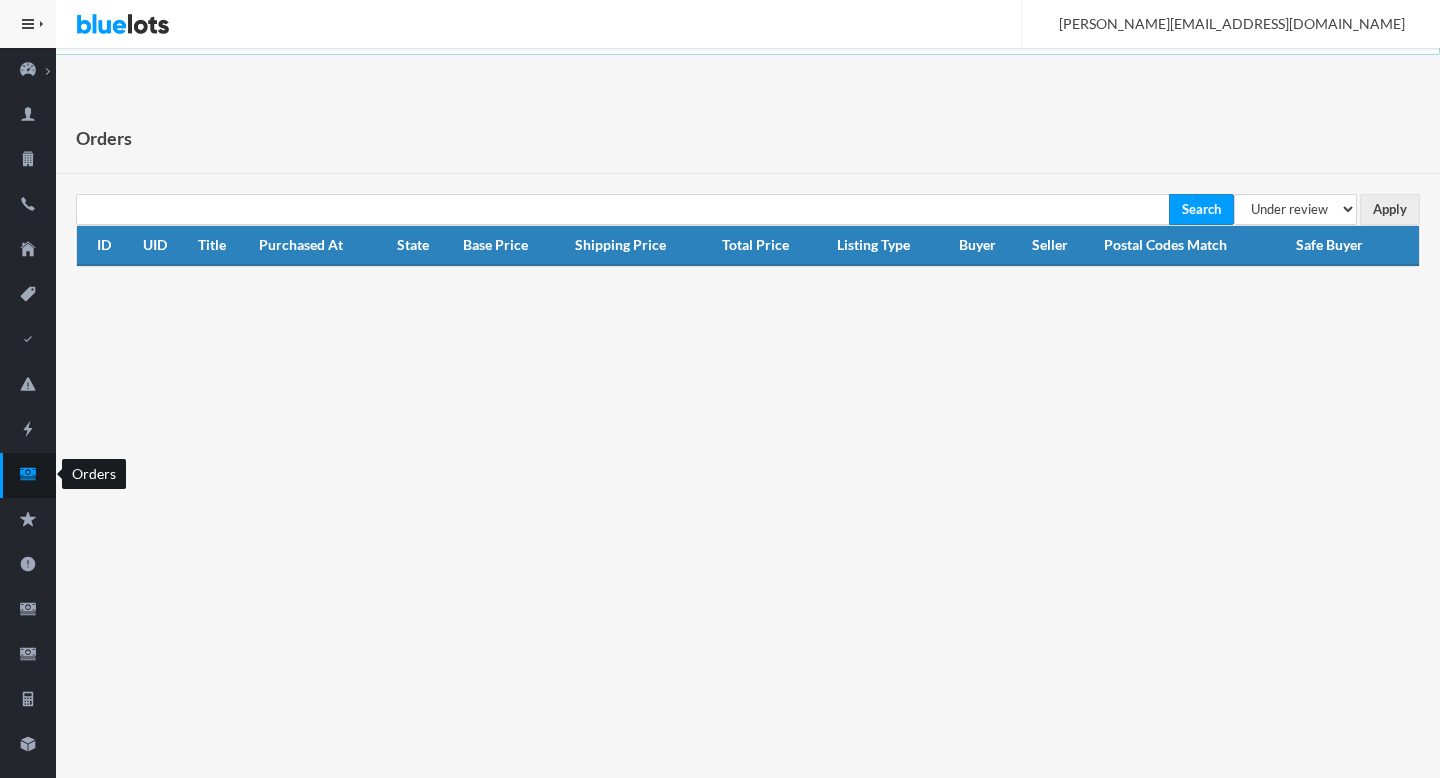 scroll, scrollTop: 0, scrollLeft: 0, axis: both 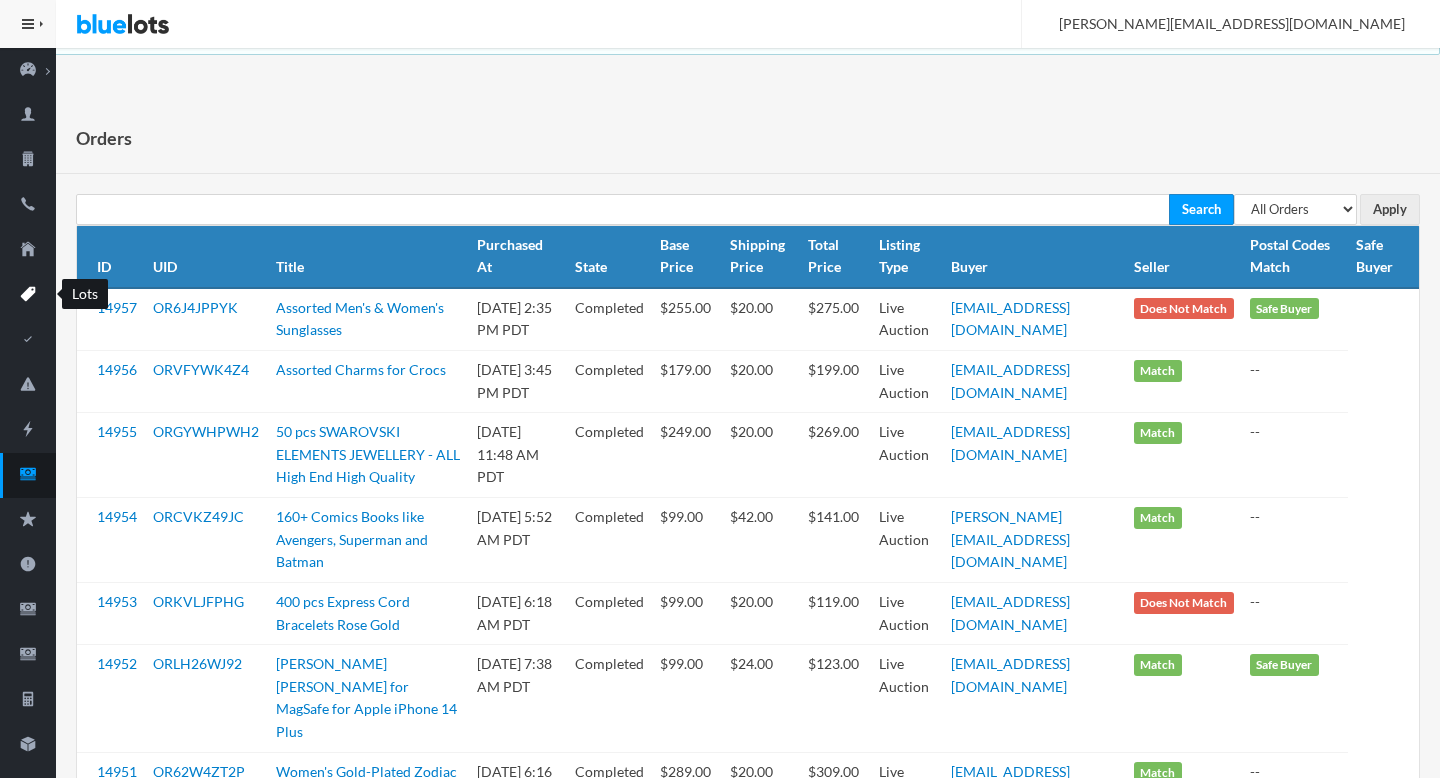 click 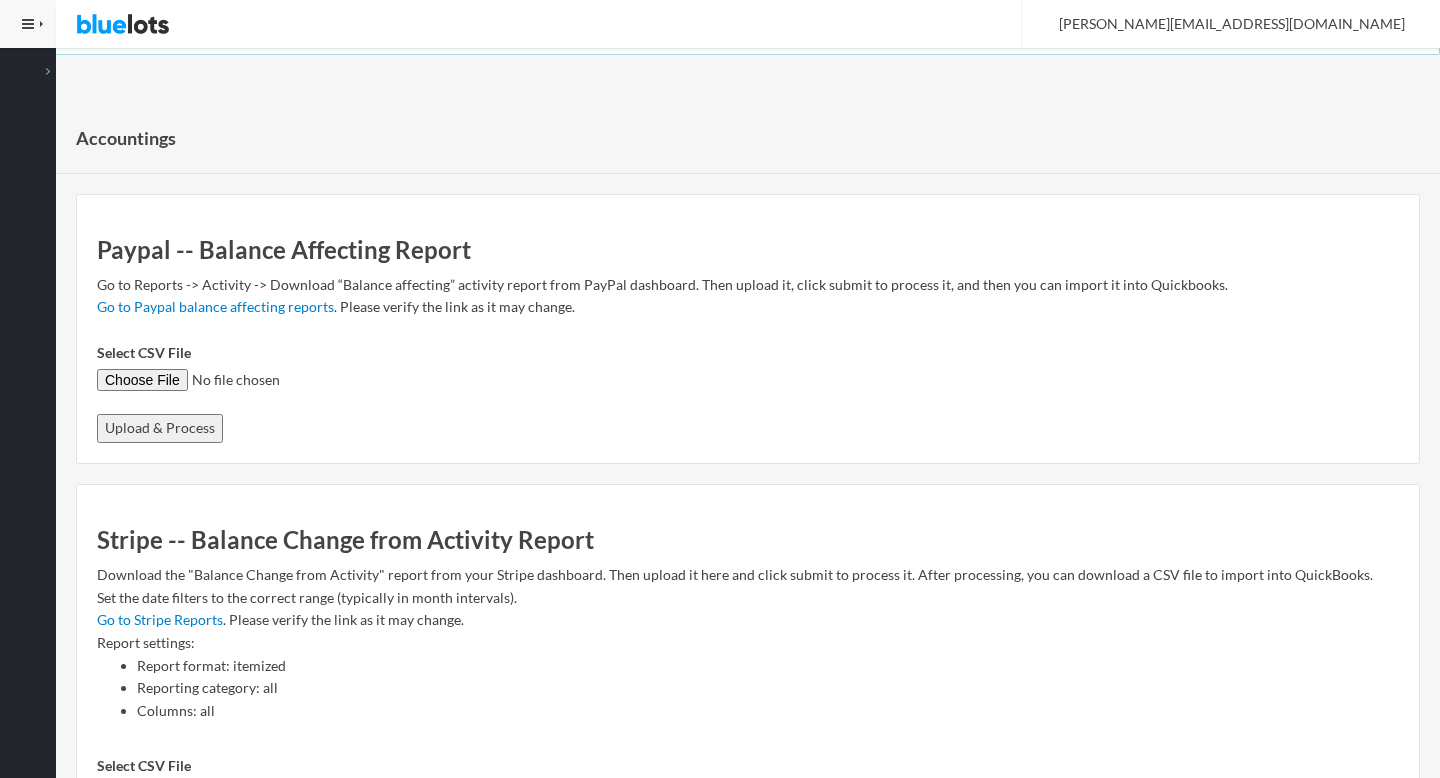 scroll, scrollTop: 0, scrollLeft: 0, axis: both 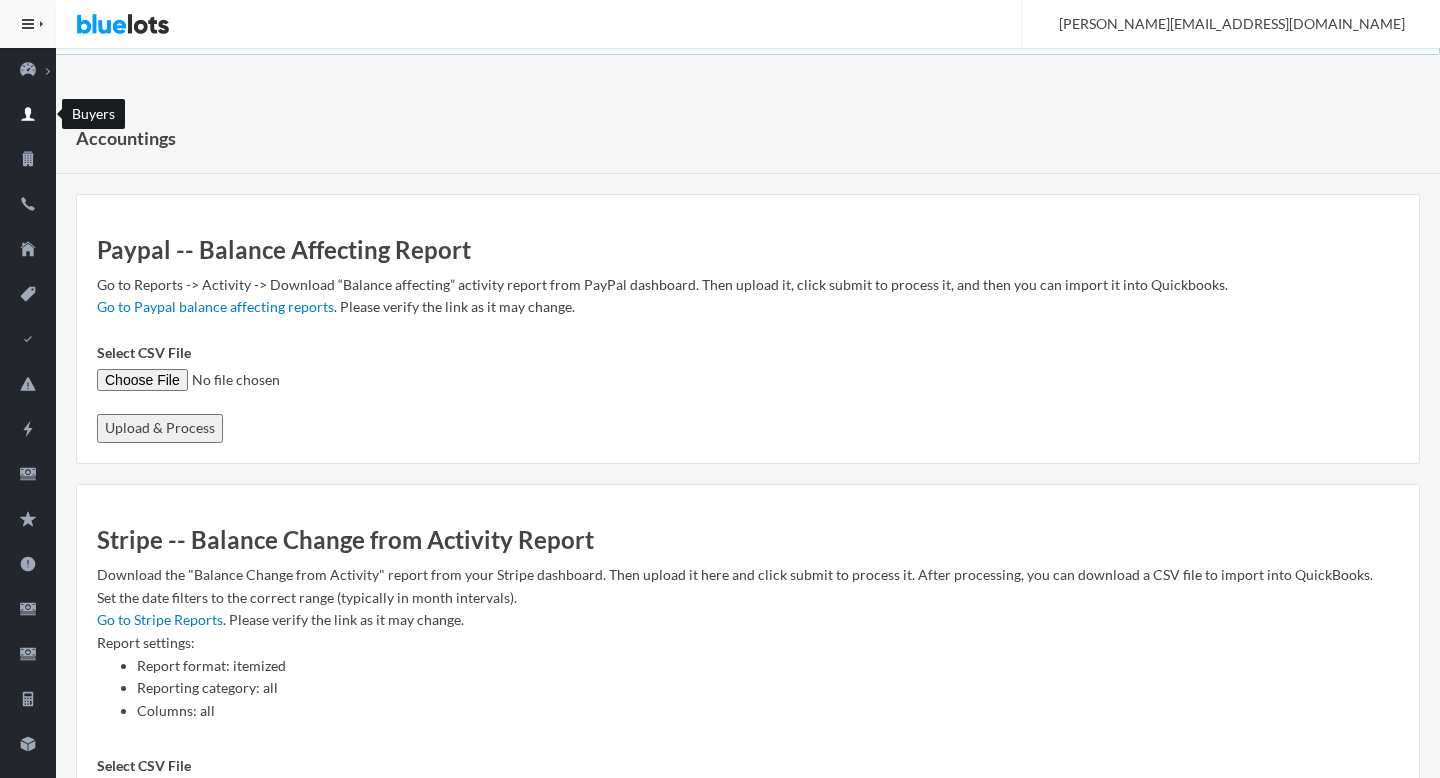 click on "Buyers" at bounding box center (28, 115) 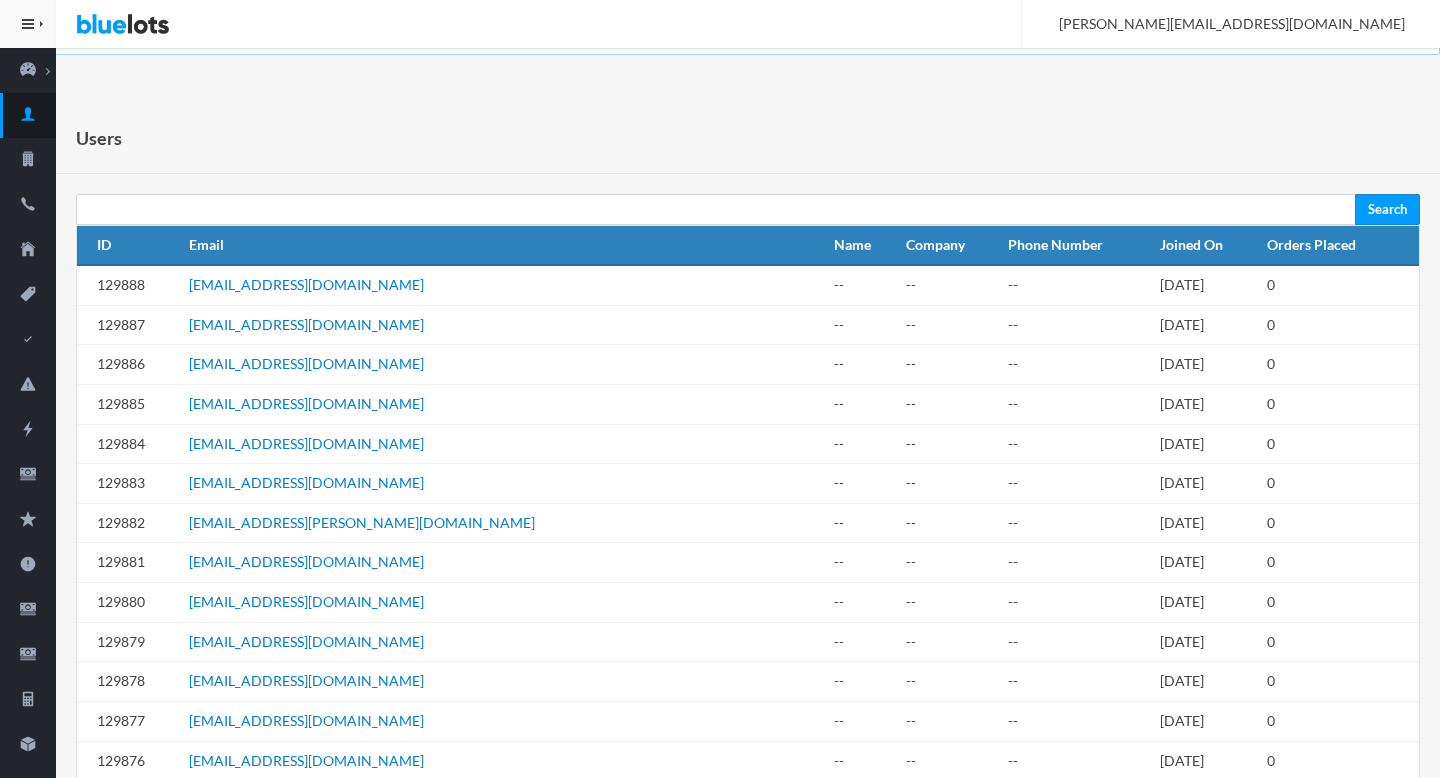 scroll, scrollTop: 0, scrollLeft: 0, axis: both 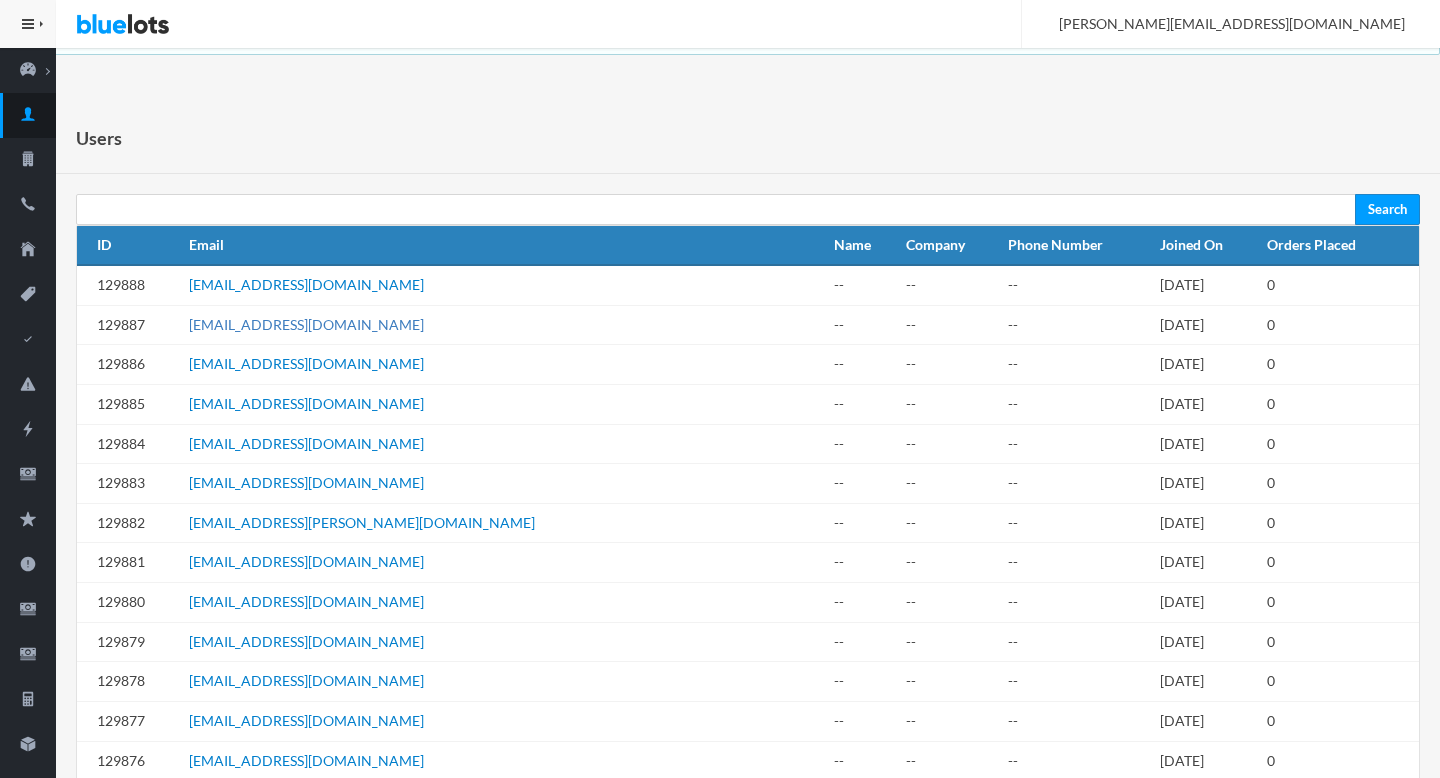 click on "ppezzano@aol.com" at bounding box center (306, 324) 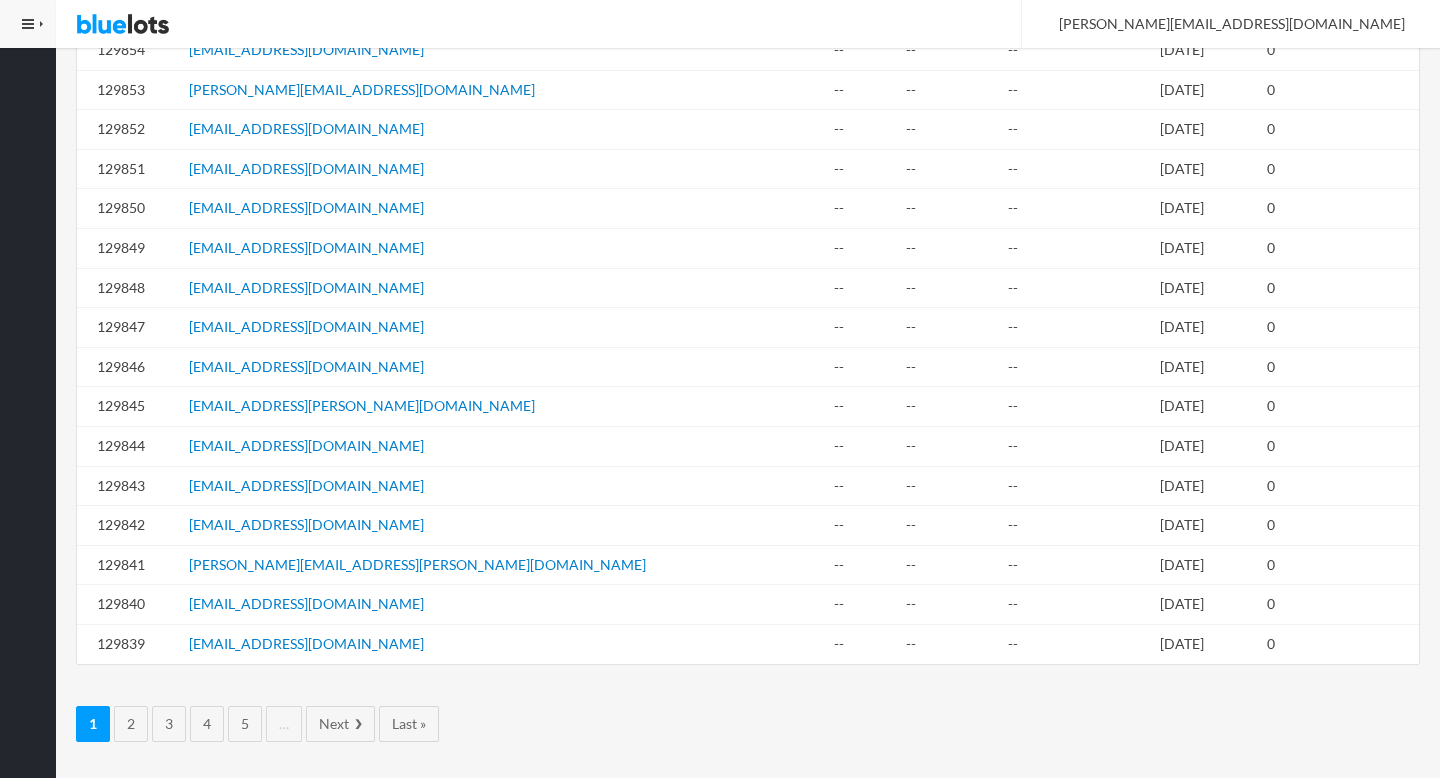 scroll, scrollTop: 1594, scrollLeft: 0, axis: vertical 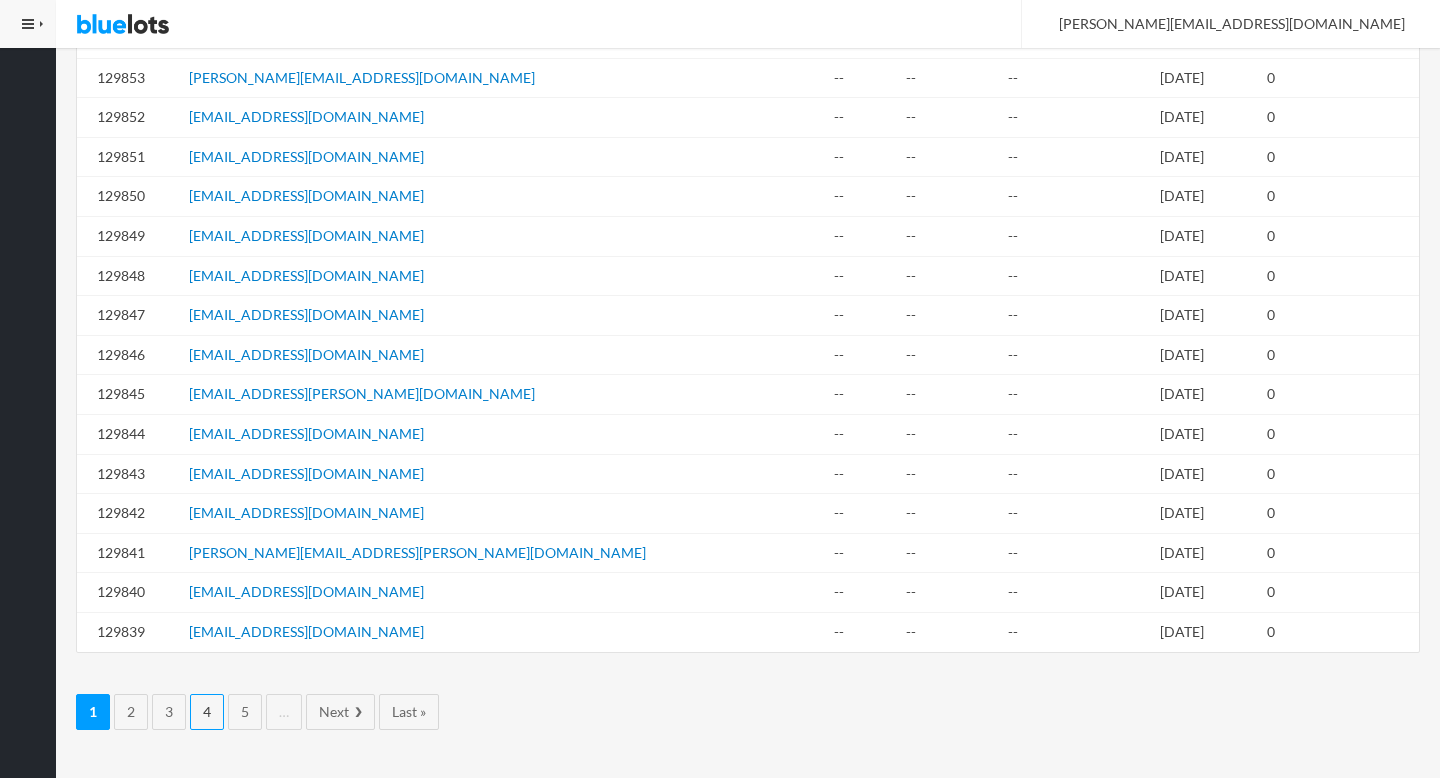 click on "4" at bounding box center [207, 712] 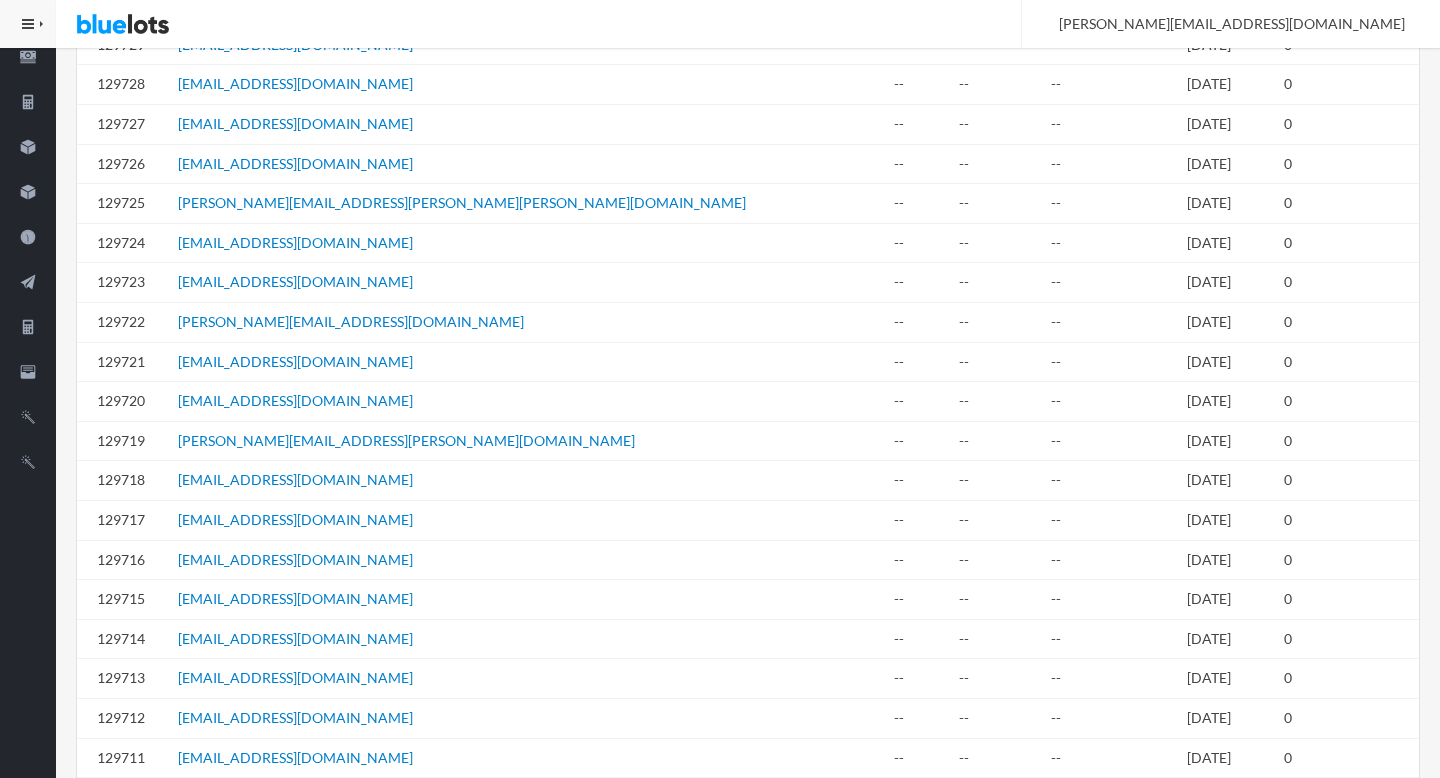 scroll, scrollTop: 1594, scrollLeft: 0, axis: vertical 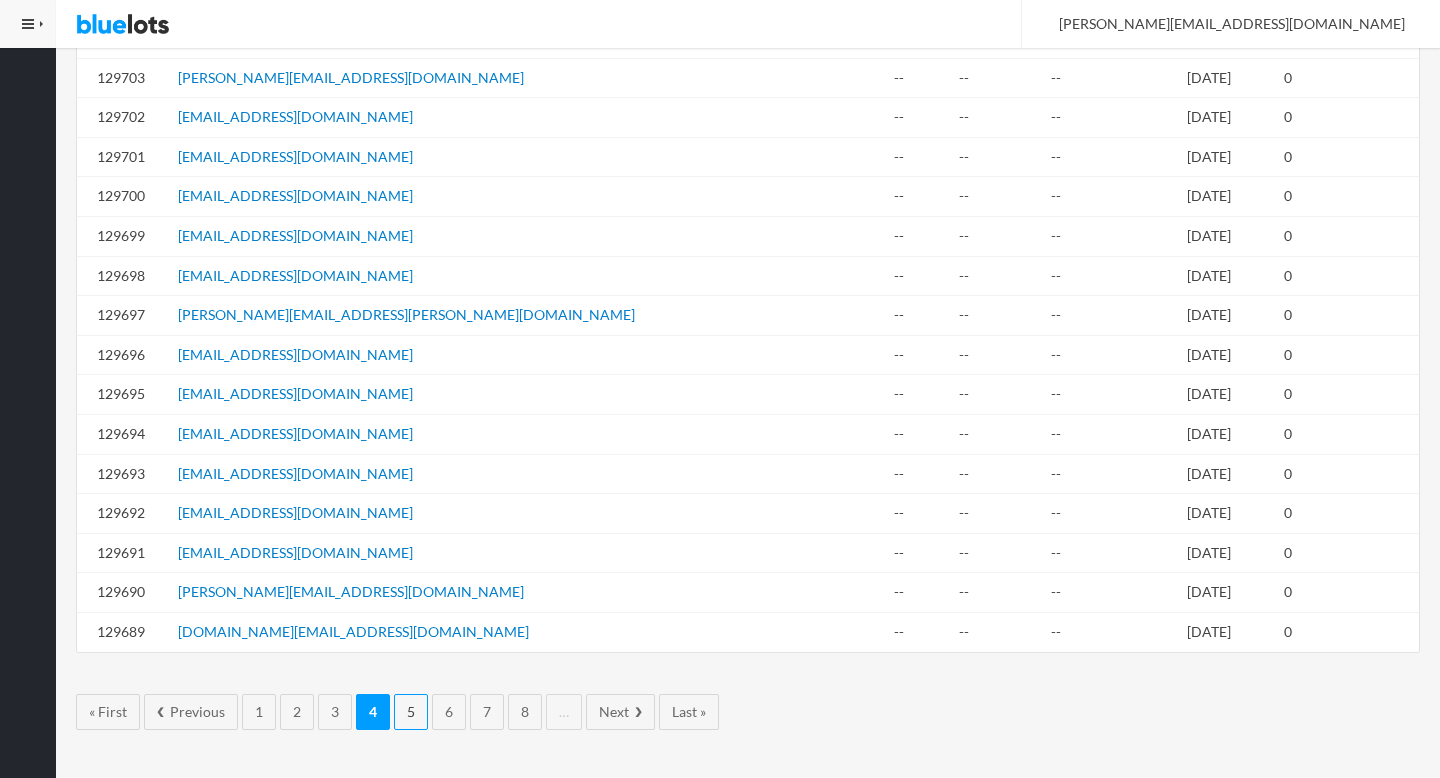 click on "5" at bounding box center [411, 712] 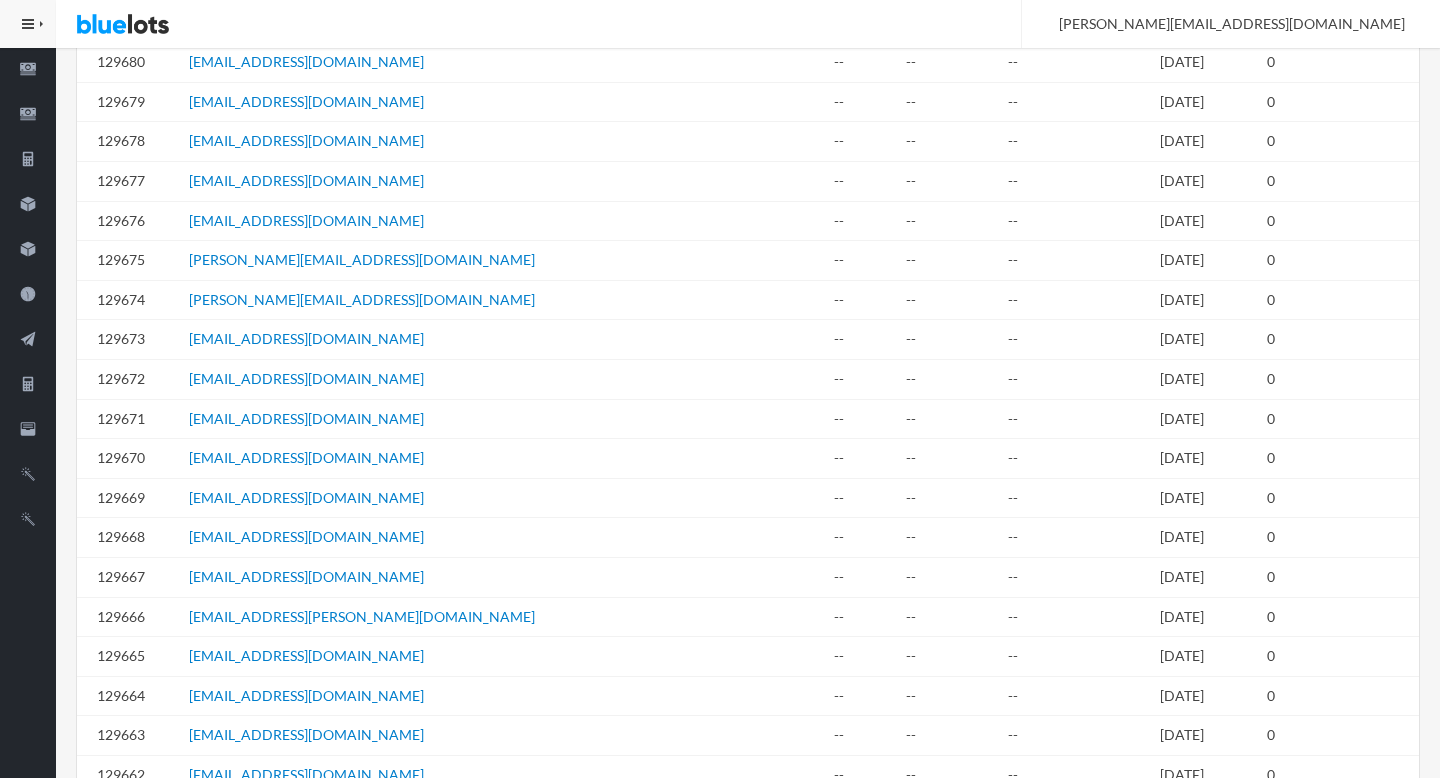 scroll, scrollTop: 1594, scrollLeft: 0, axis: vertical 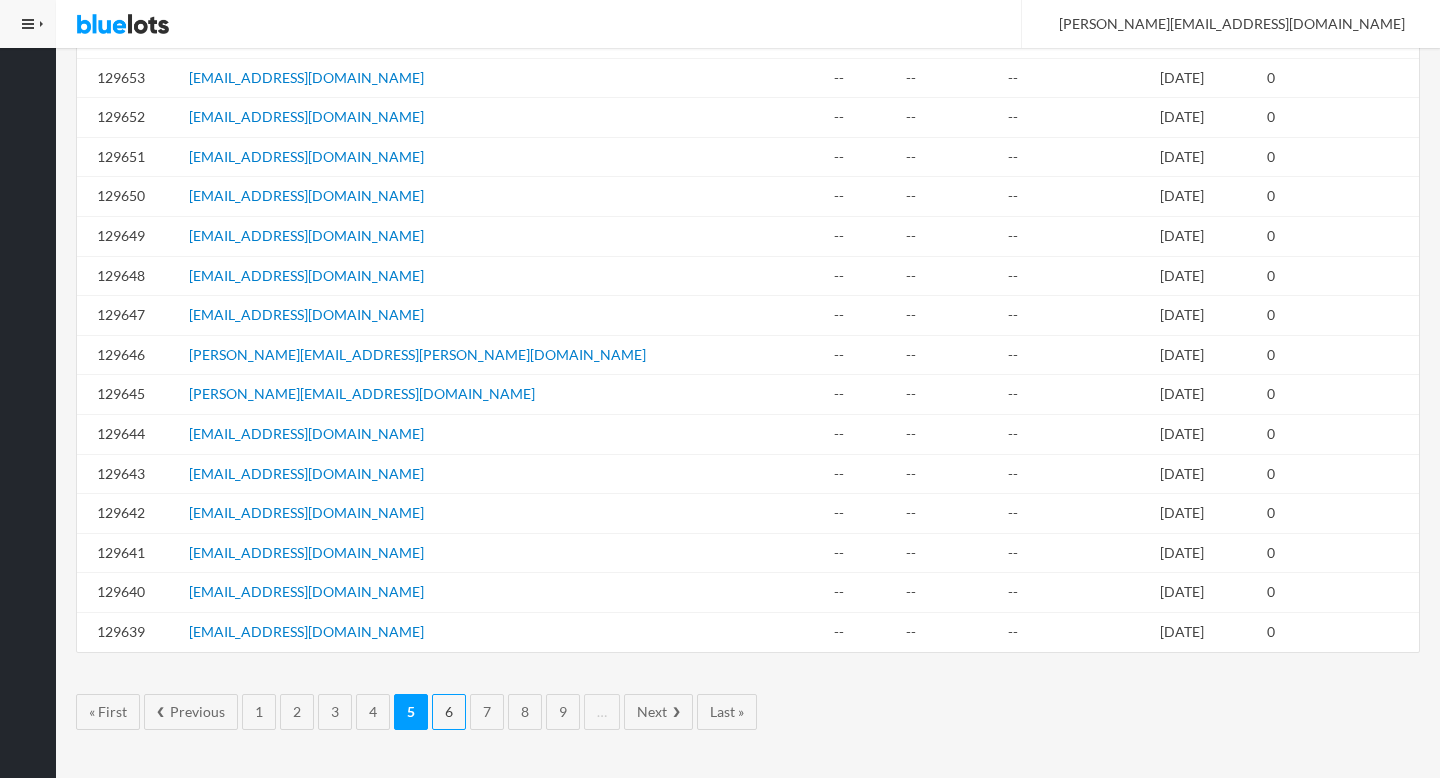 click on "6" at bounding box center [449, 712] 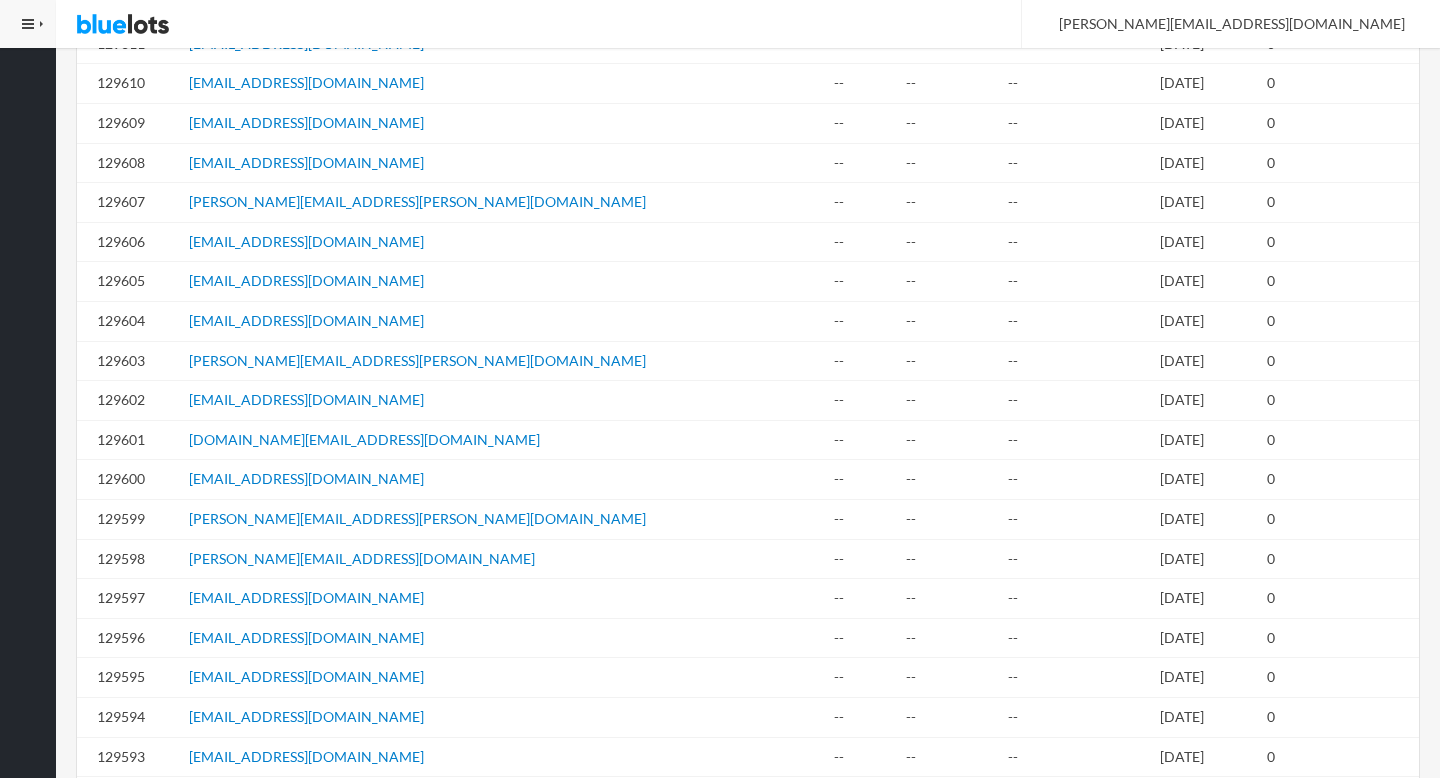 scroll, scrollTop: 1594, scrollLeft: 0, axis: vertical 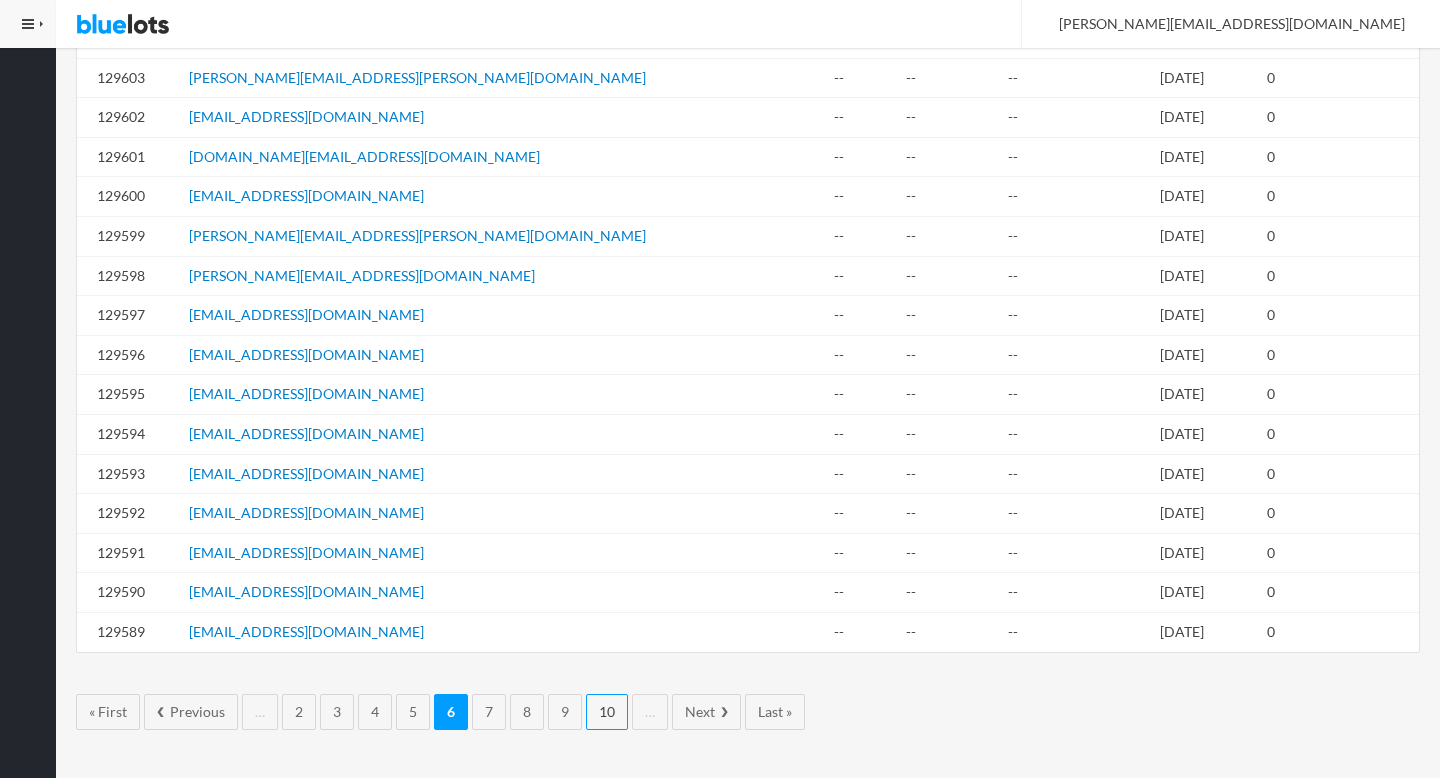 click on "10" at bounding box center (607, 712) 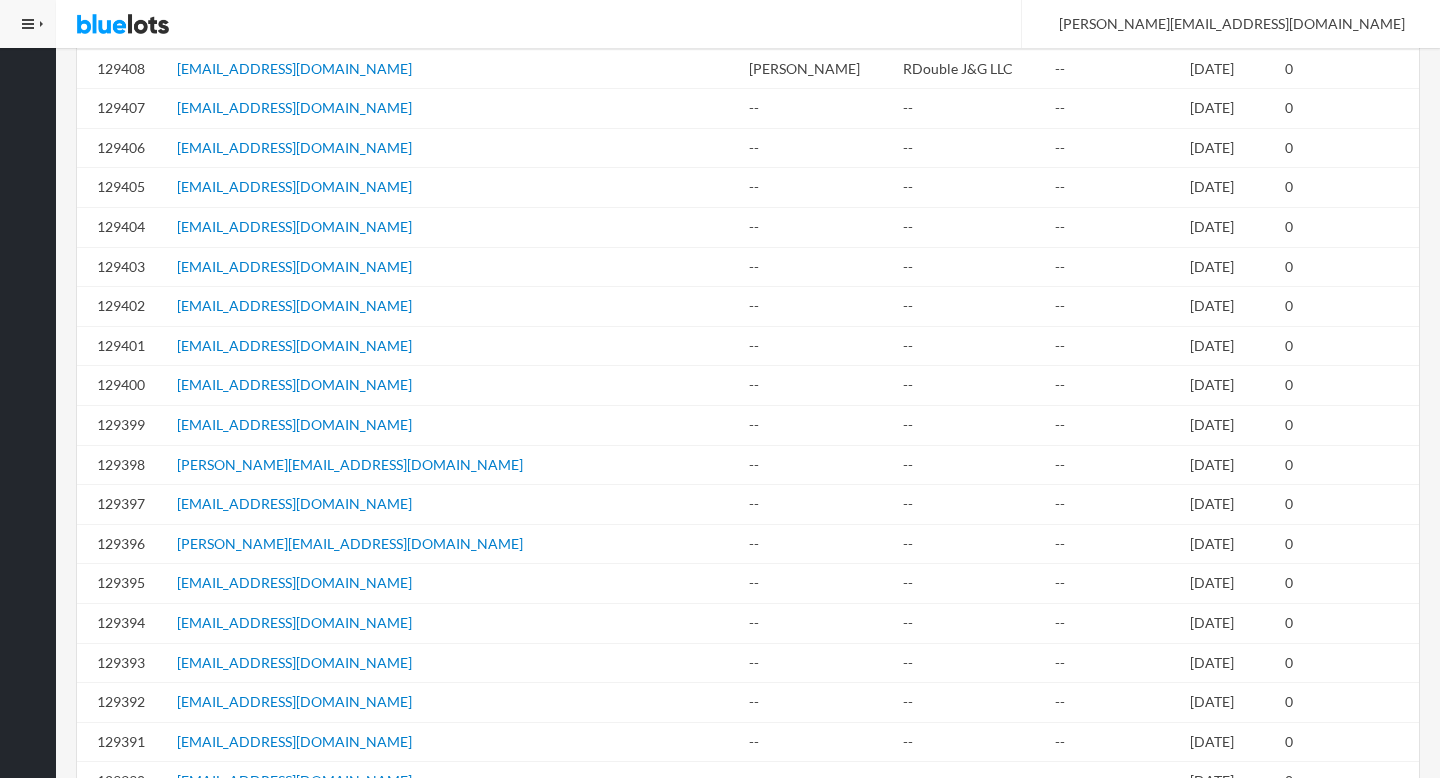 scroll, scrollTop: 1594, scrollLeft: 0, axis: vertical 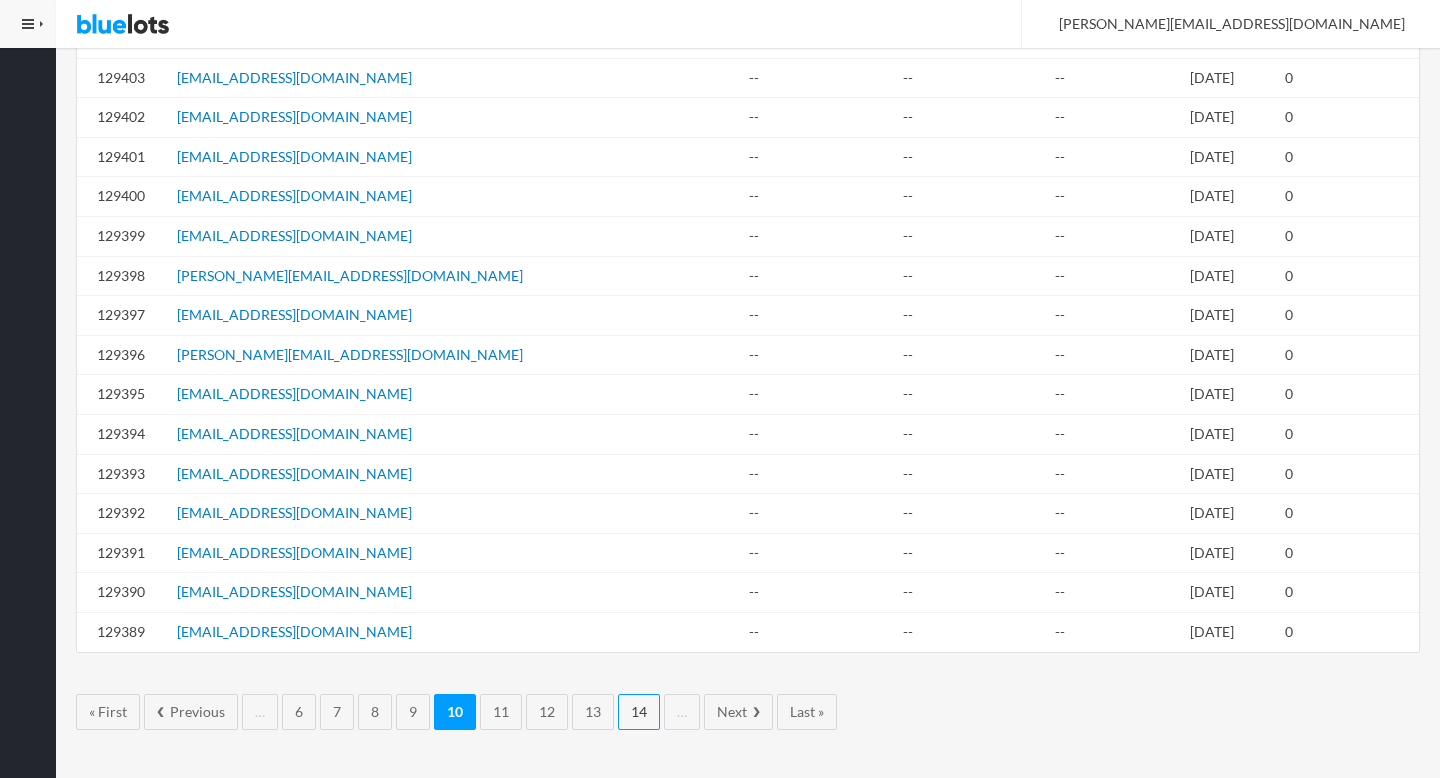 click on "14" at bounding box center [639, 712] 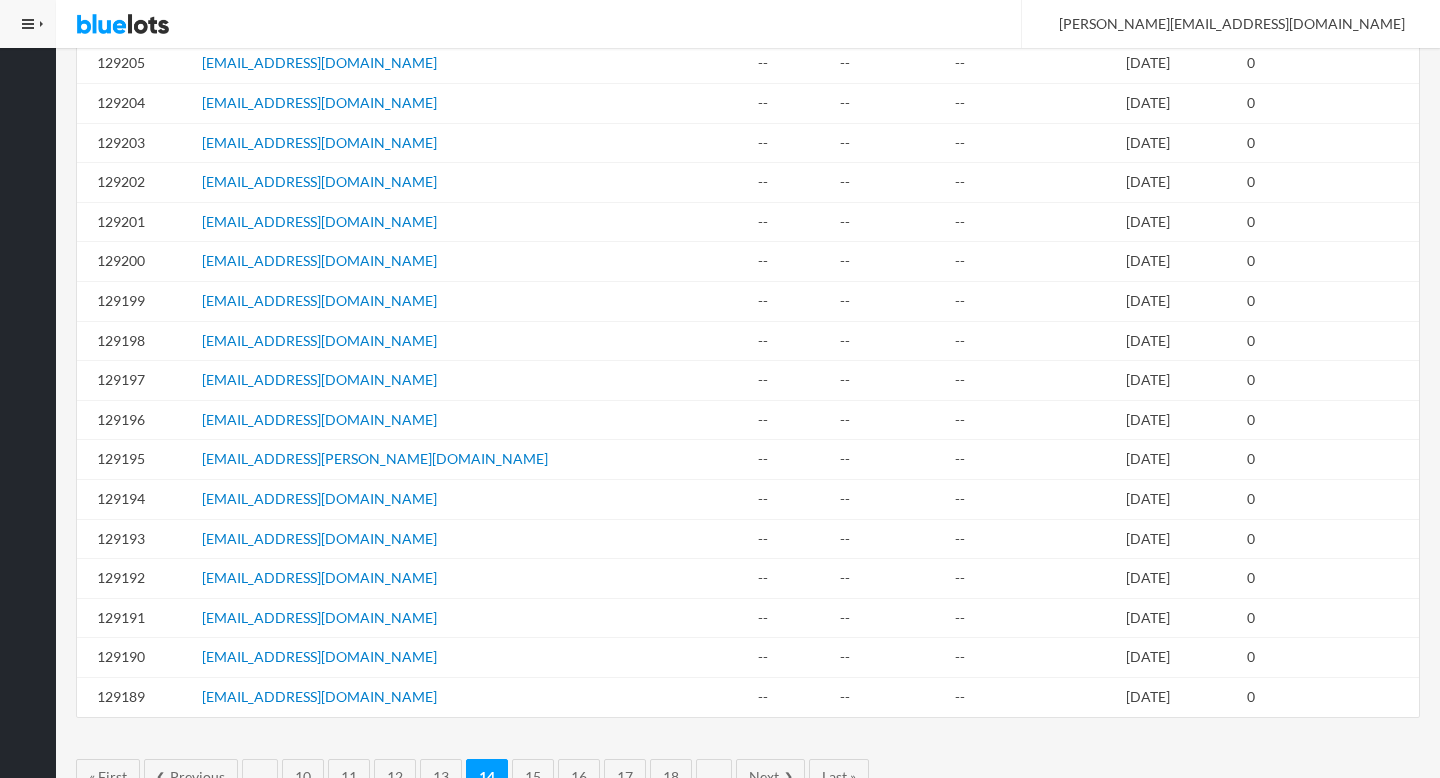 scroll, scrollTop: 1594, scrollLeft: 0, axis: vertical 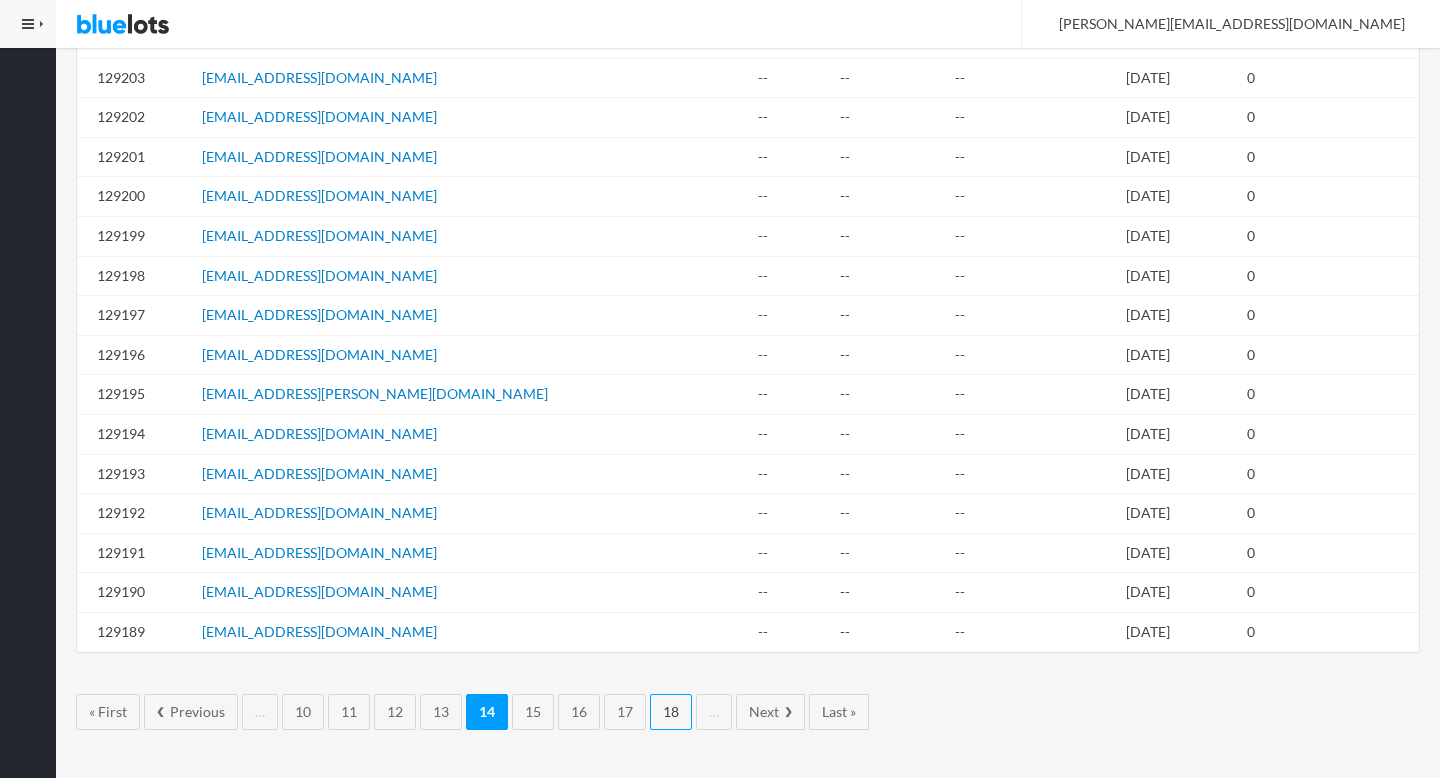 click on "18" at bounding box center (671, 712) 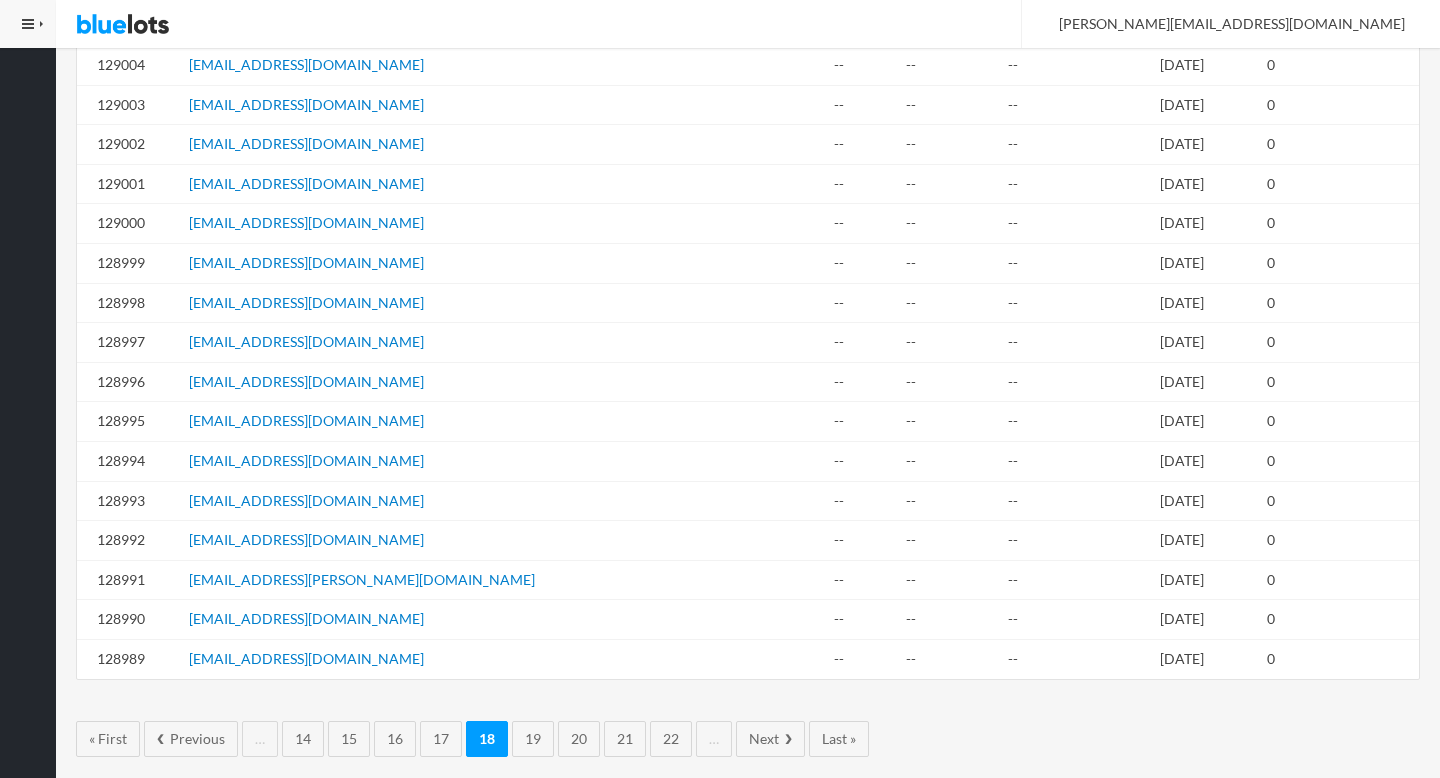 scroll, scrollTop: 1594, scrollLeft: 0, axis: vertical 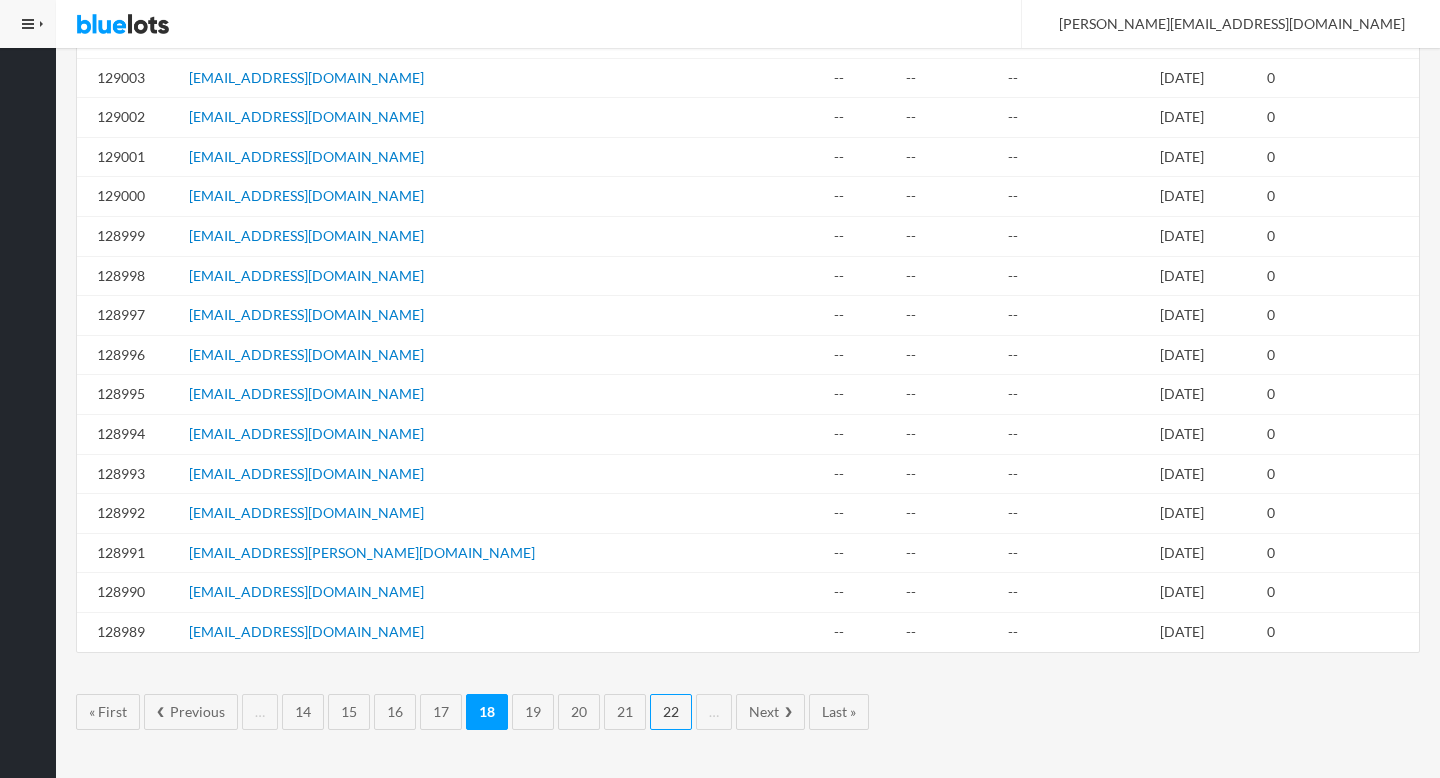 click on "22" at bounding box center (671, 712) 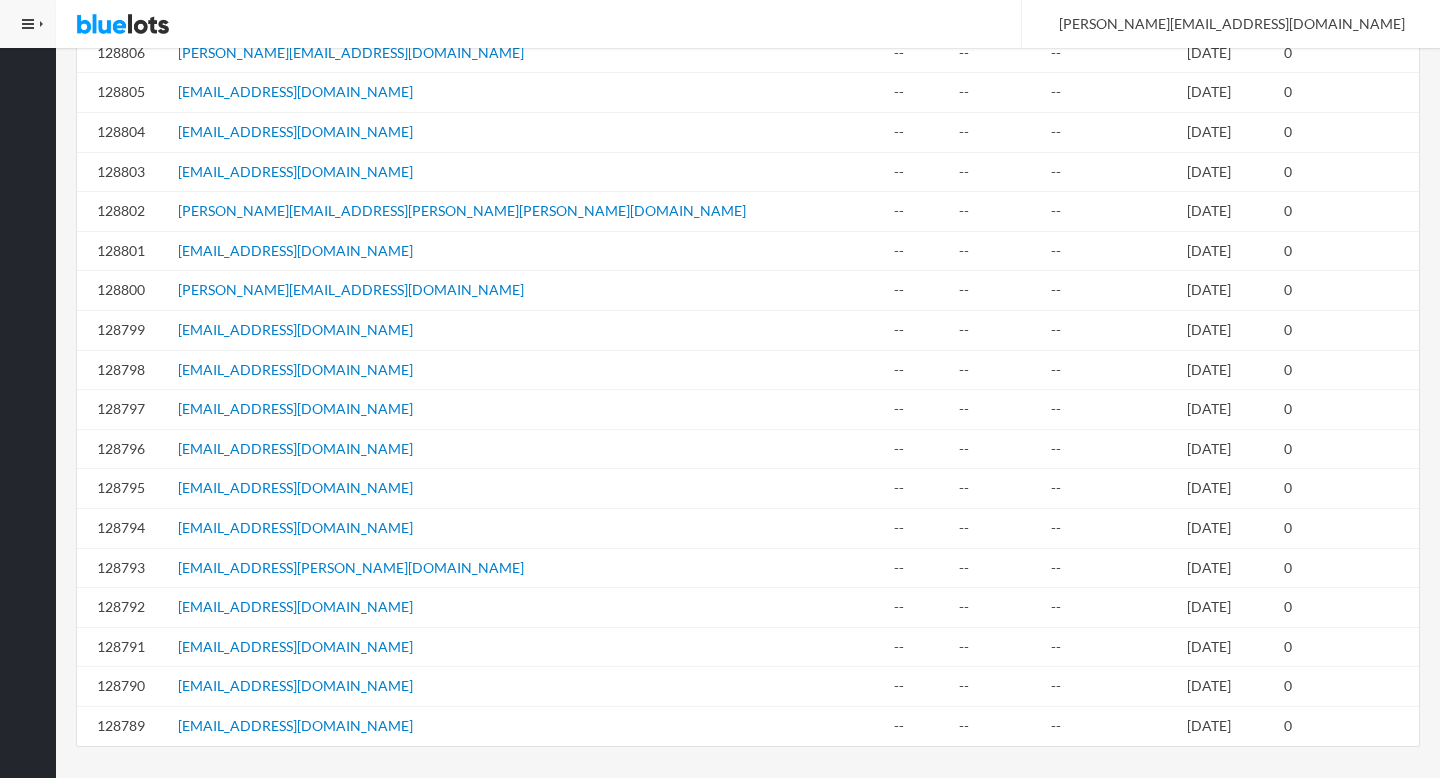 scroll, scrollTop: 1594, scrollLeft: 0, axis: vertical 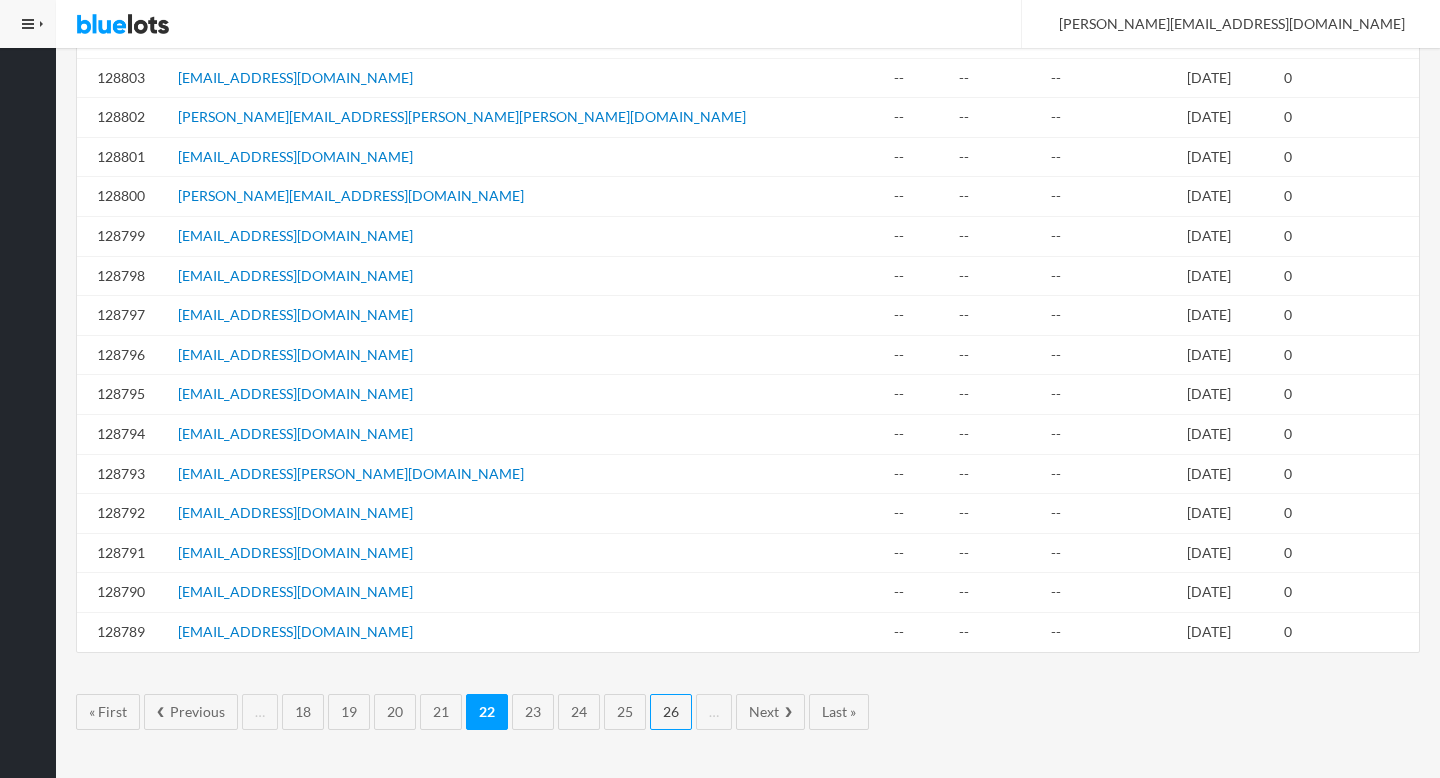 click on "26" at bounding box center [671, 712] 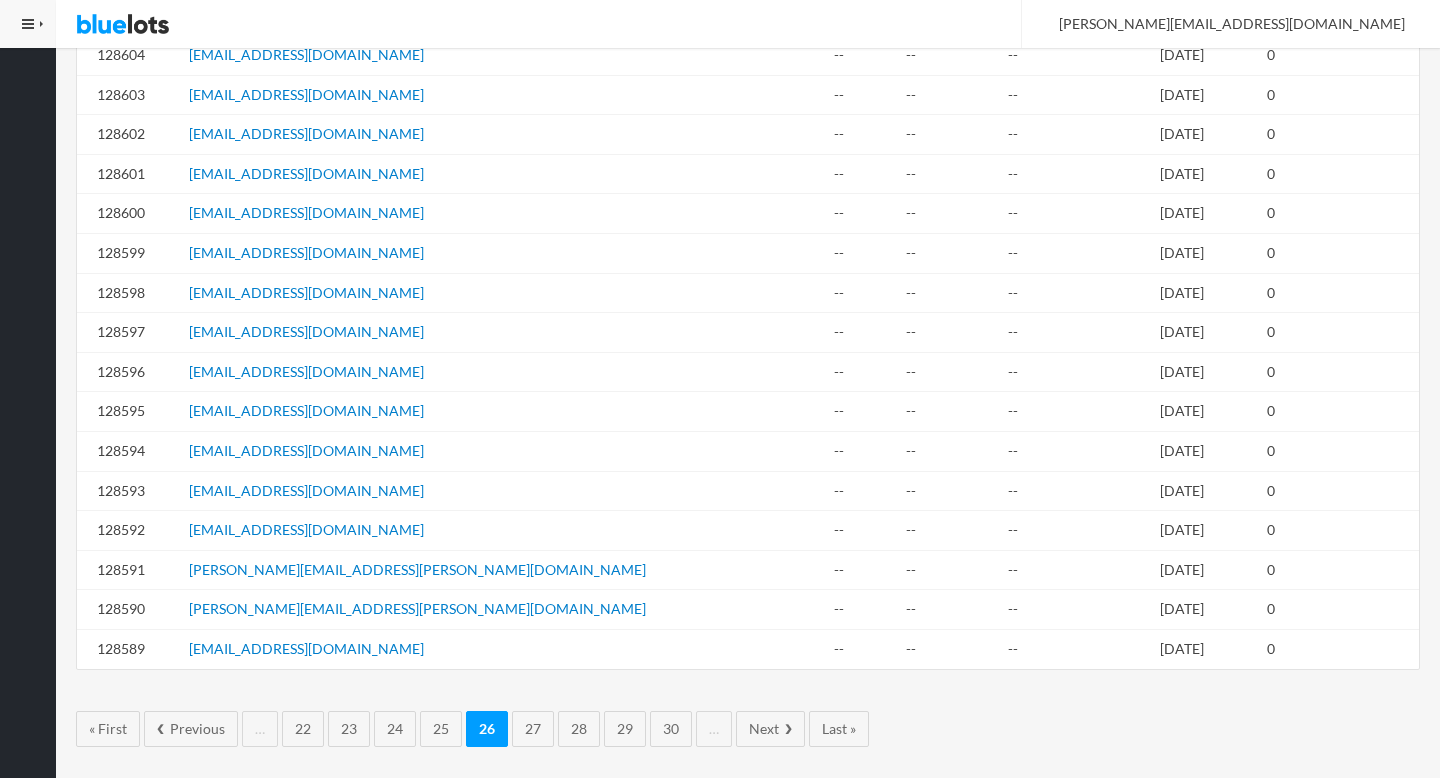 scroll, scrollTop: 1594, scrollLeft: 0, axis: vertical 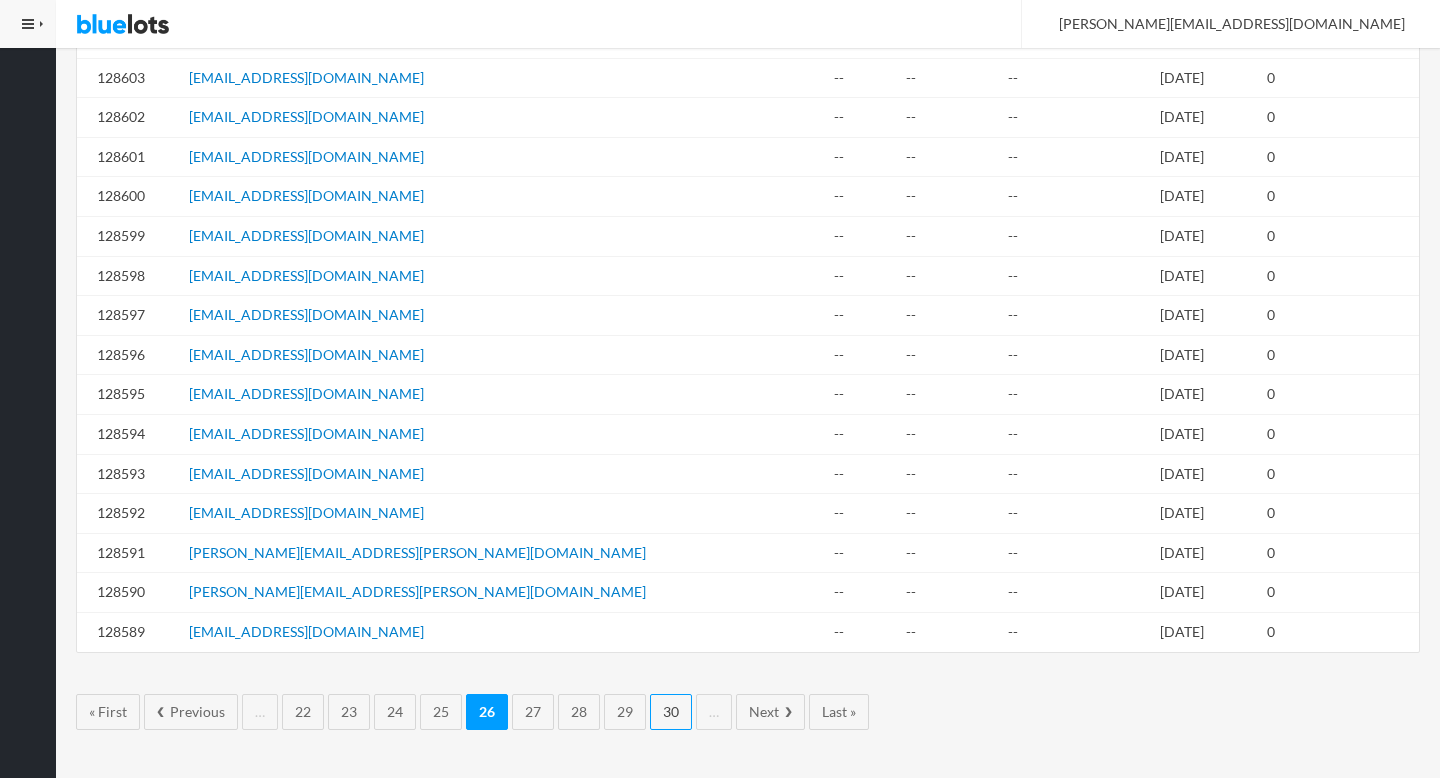 click on "30" at bounding box center (671, 712) 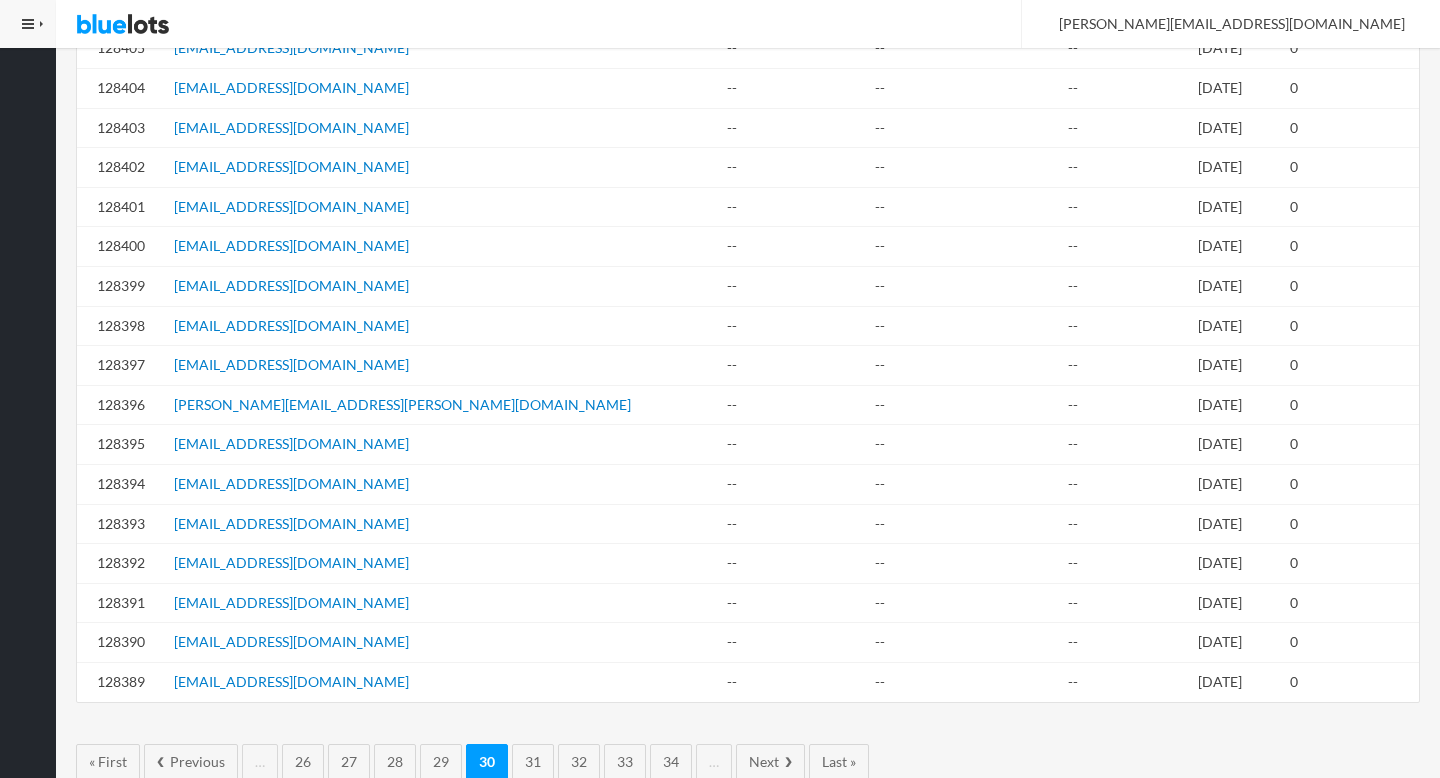 scroll, scrollTop: 1594, scrollLeft: 0, axis: vertical 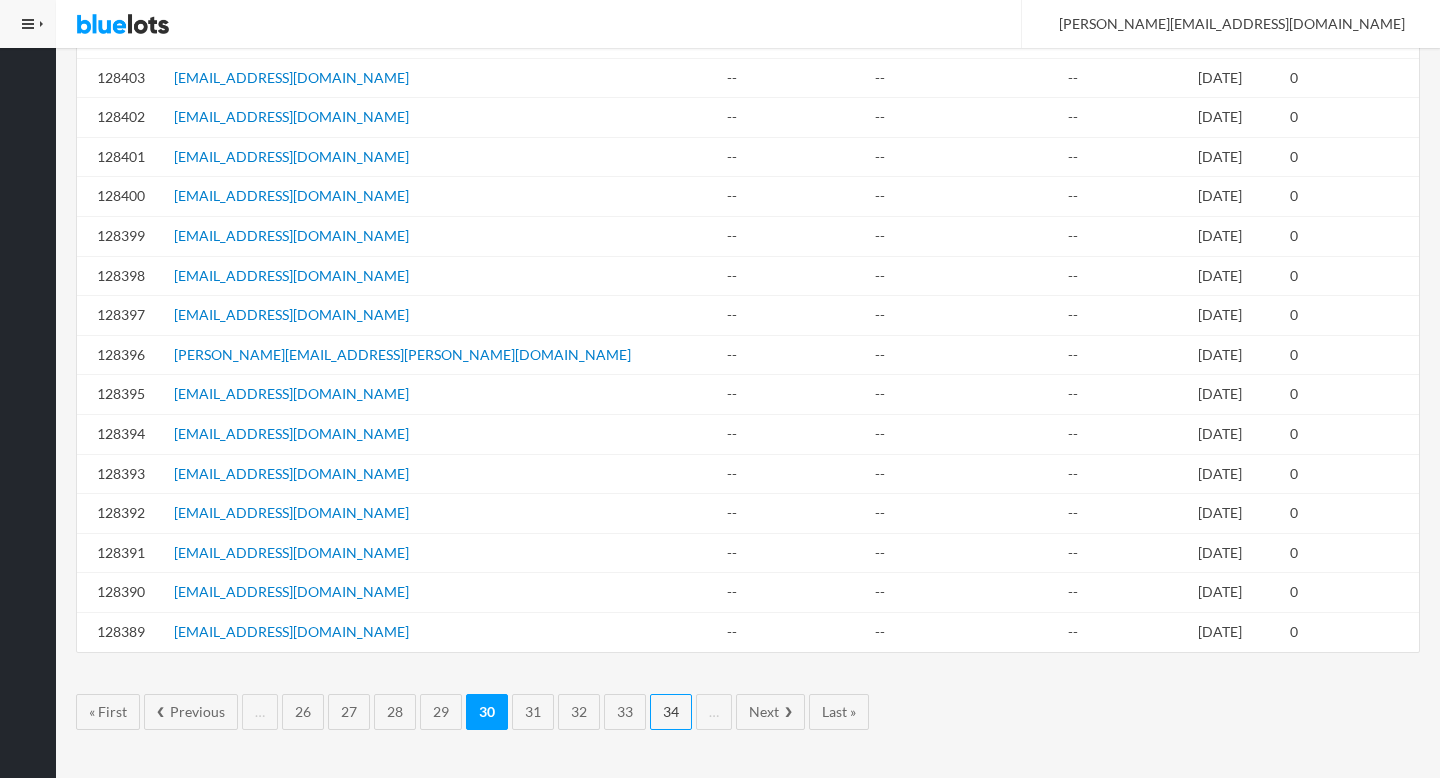 click on "34" at bounding box center [671, 712] 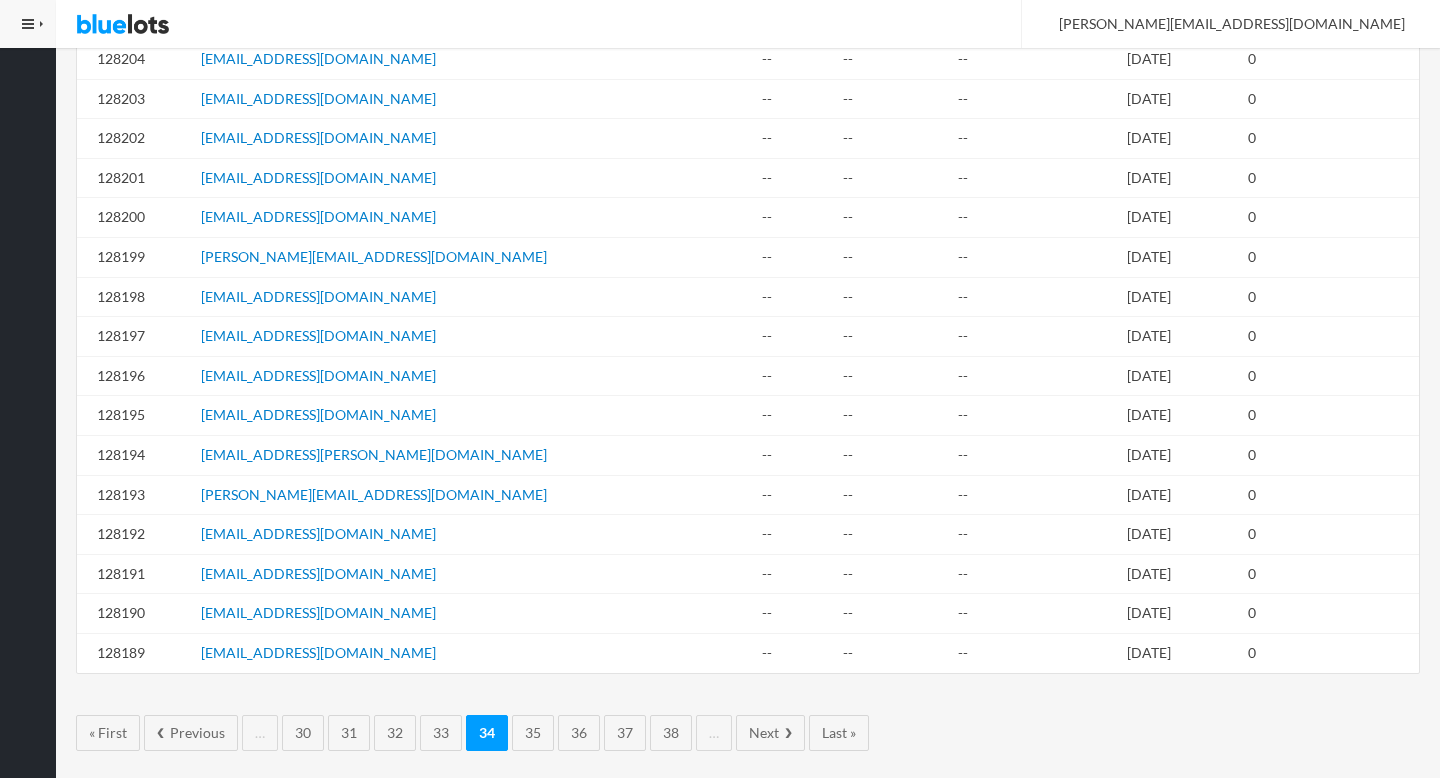 scroll, scrollTop: 1594, scrollLeft: 0, axis: vertical 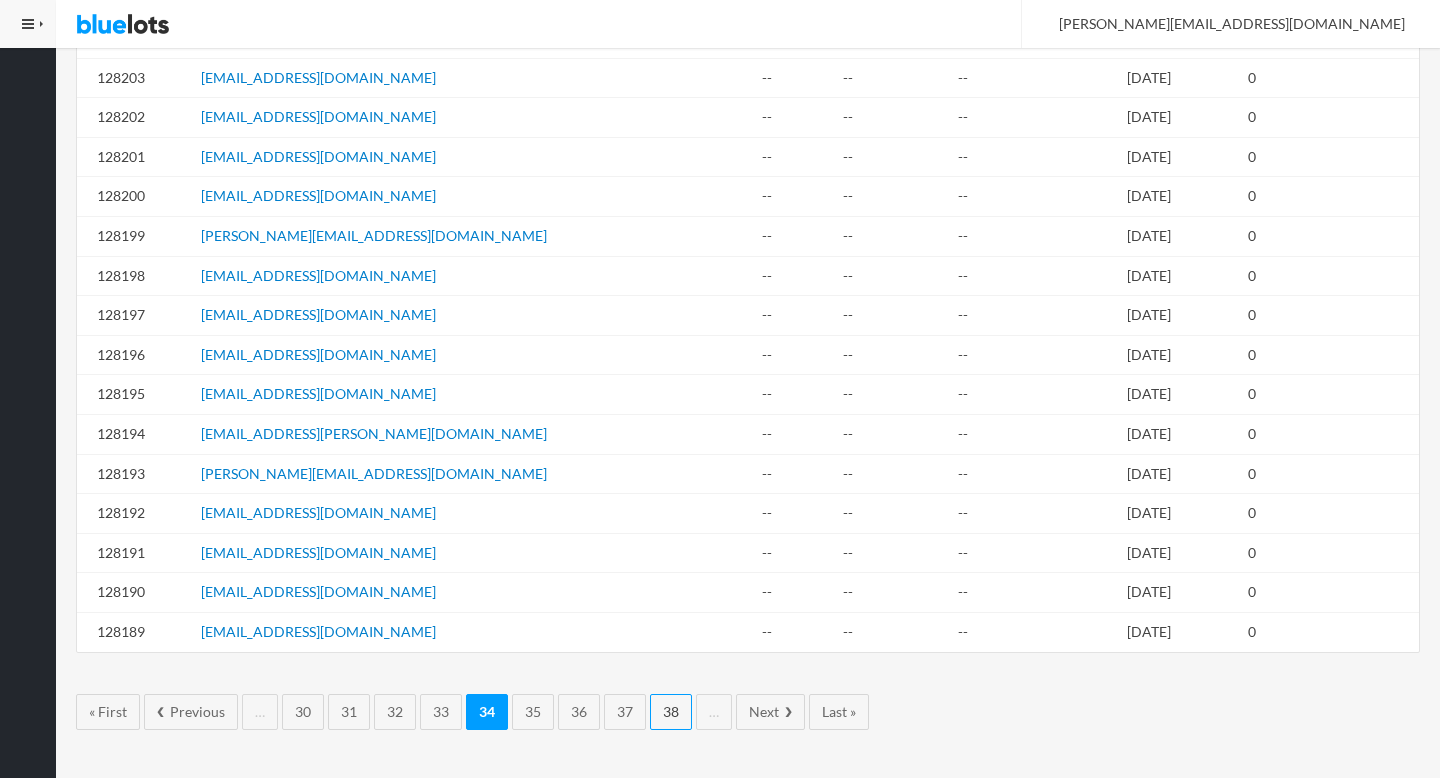 click on "38" at bounding box center (671, 712) 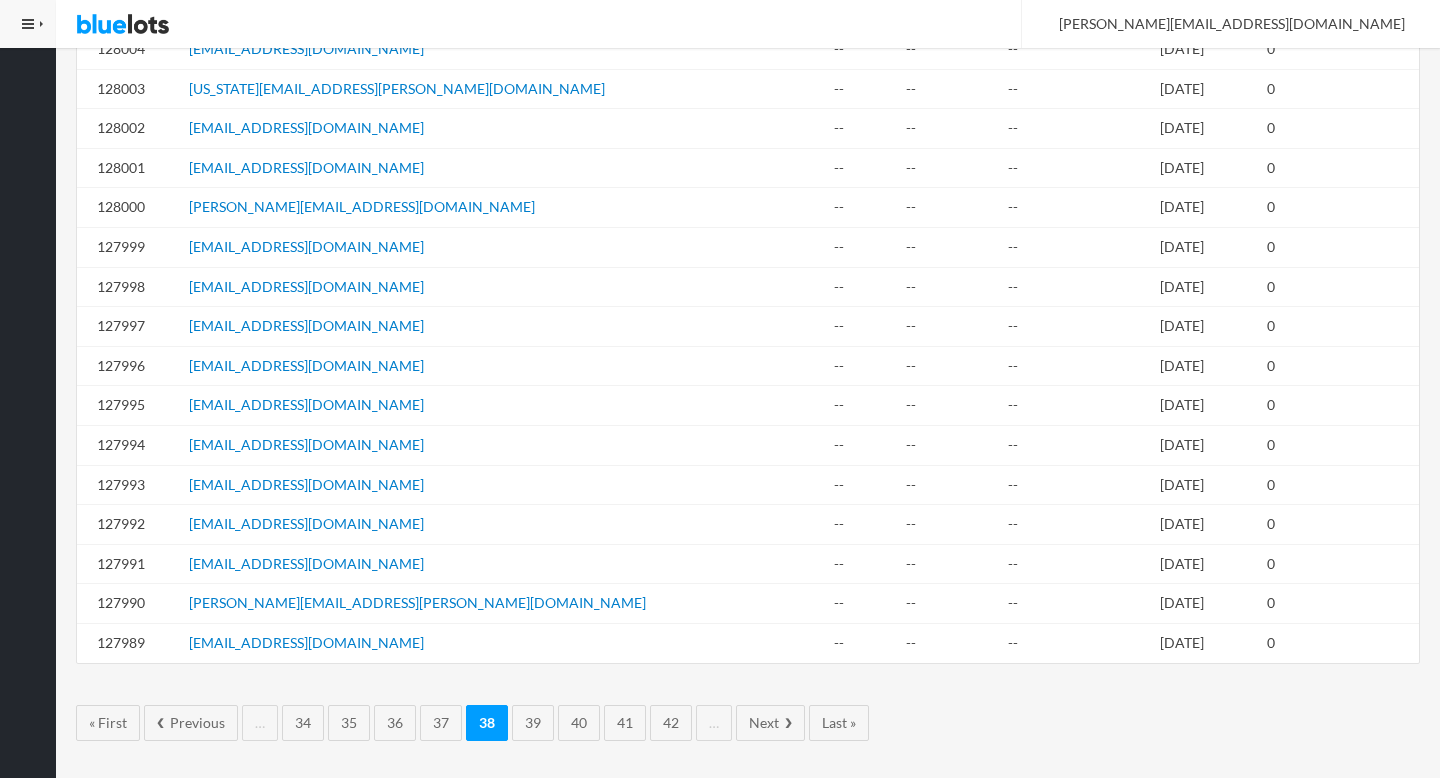 scroll, scrollTop: 1594, scrollLeft: 0, axis: vertical 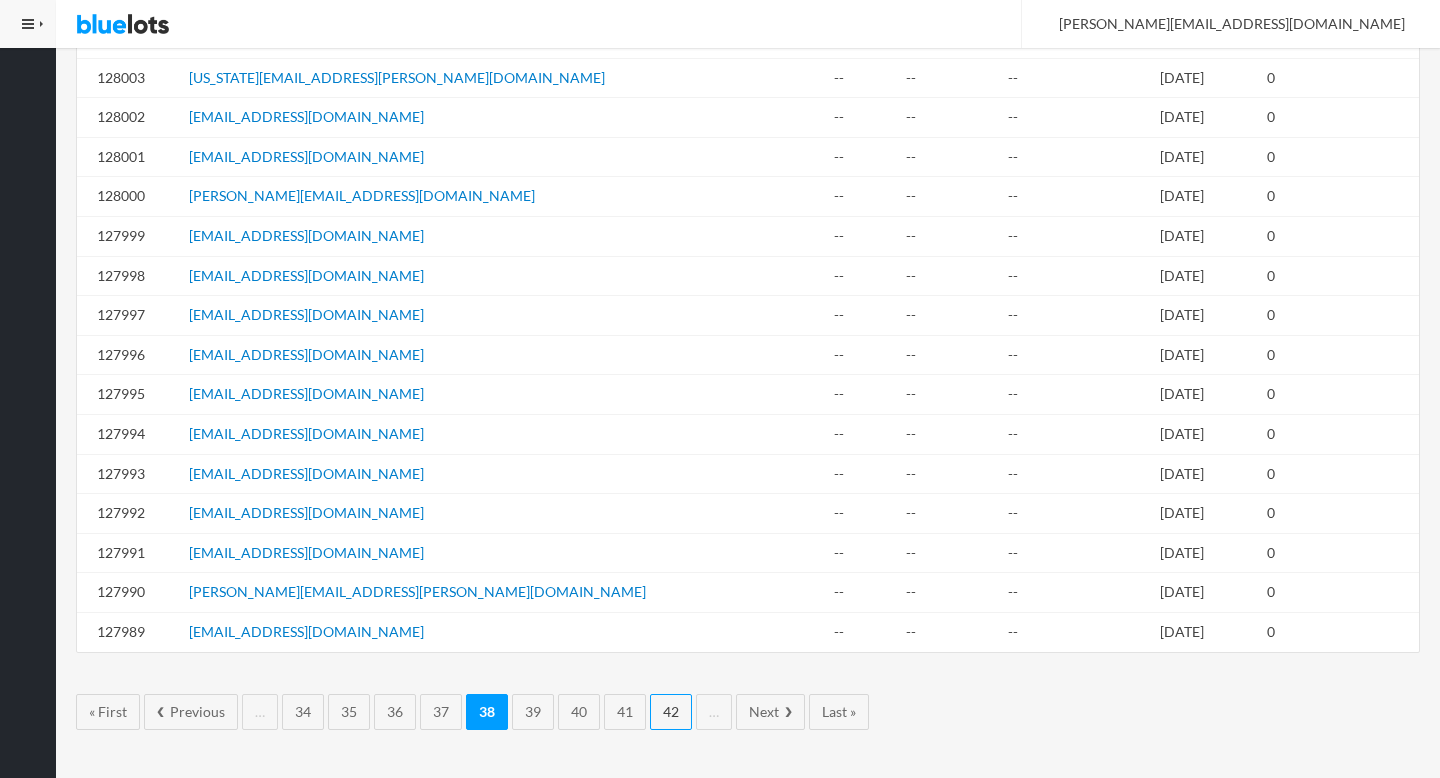 click on "42" at bounding box center [671, 712] 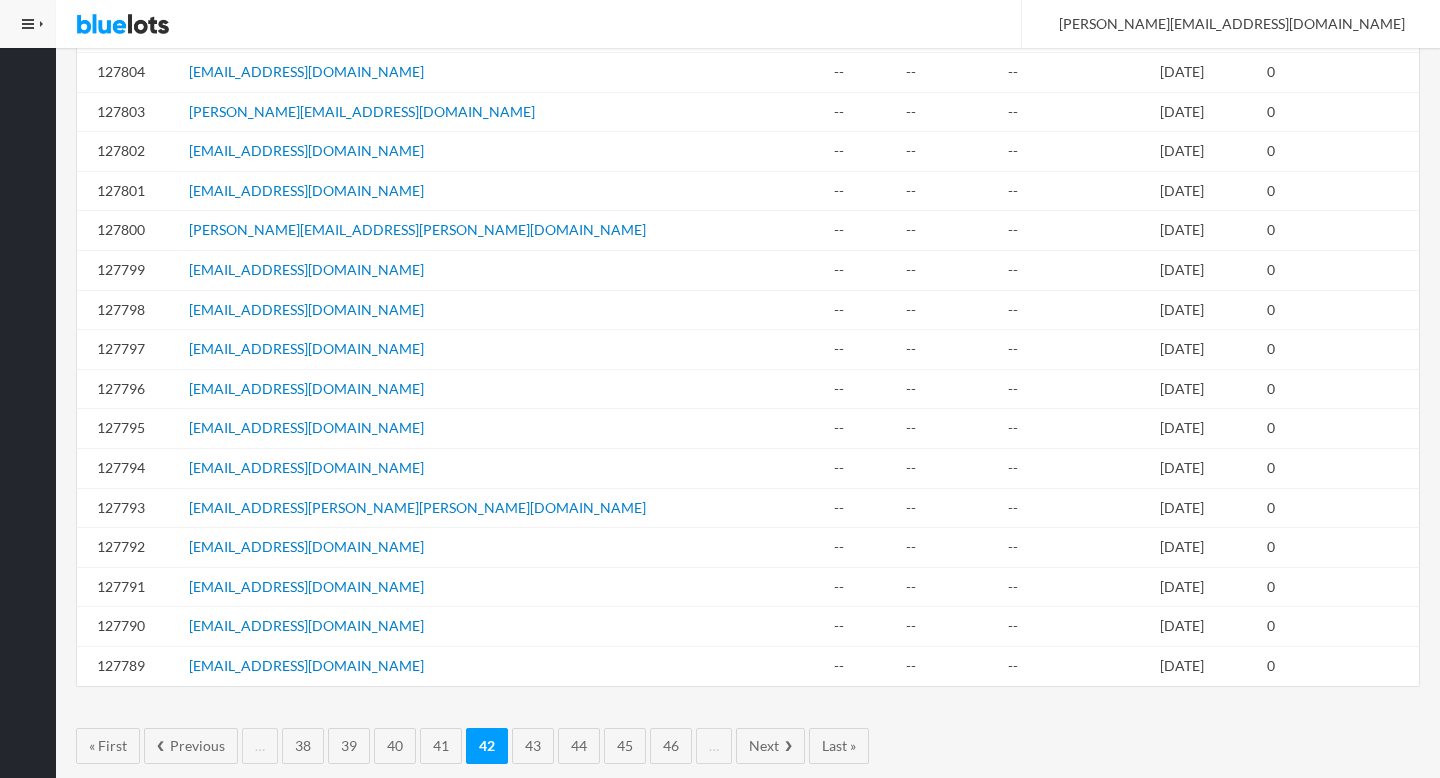 scroll, scrollTop: 1594, scrollLeft: 0, axis: vertical 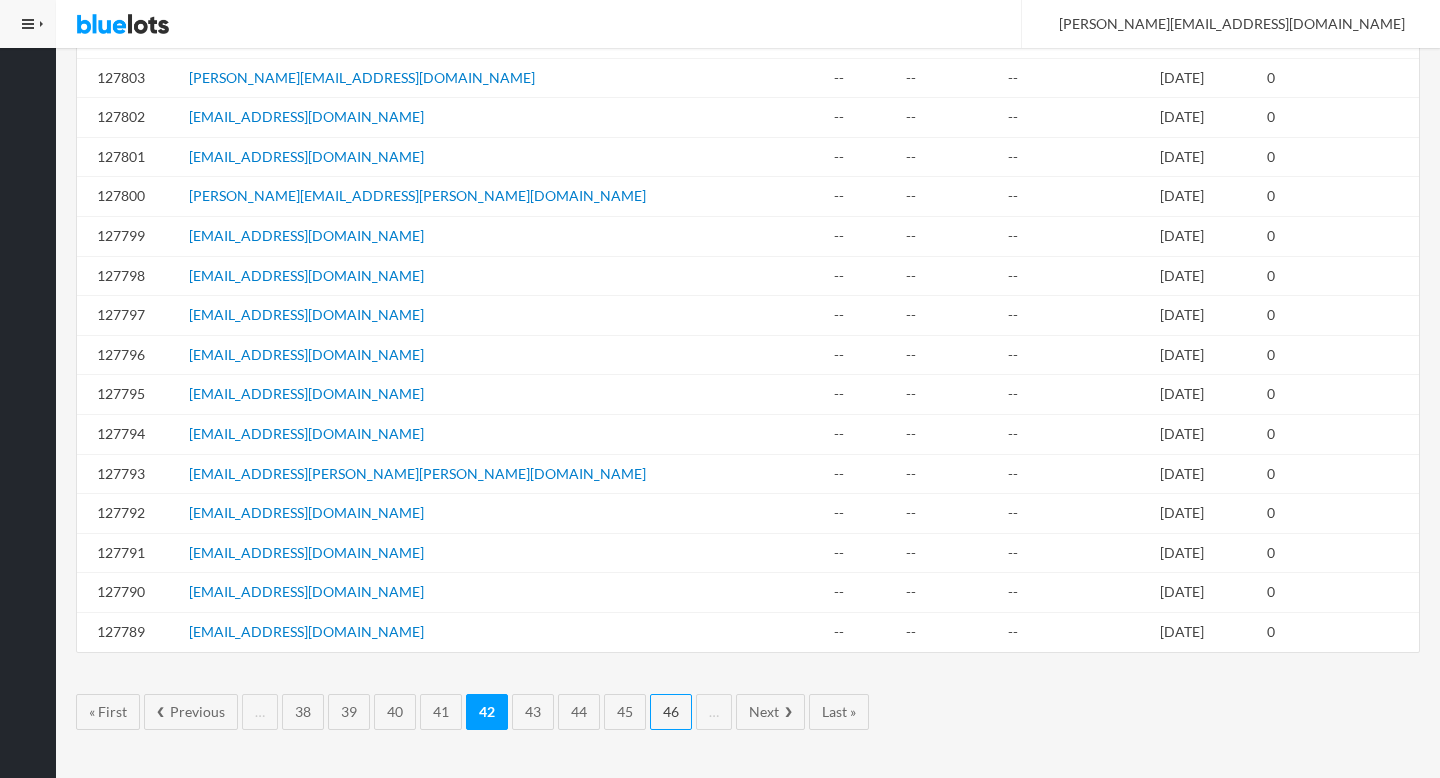 click on "46" at bounding box center [671, 712] 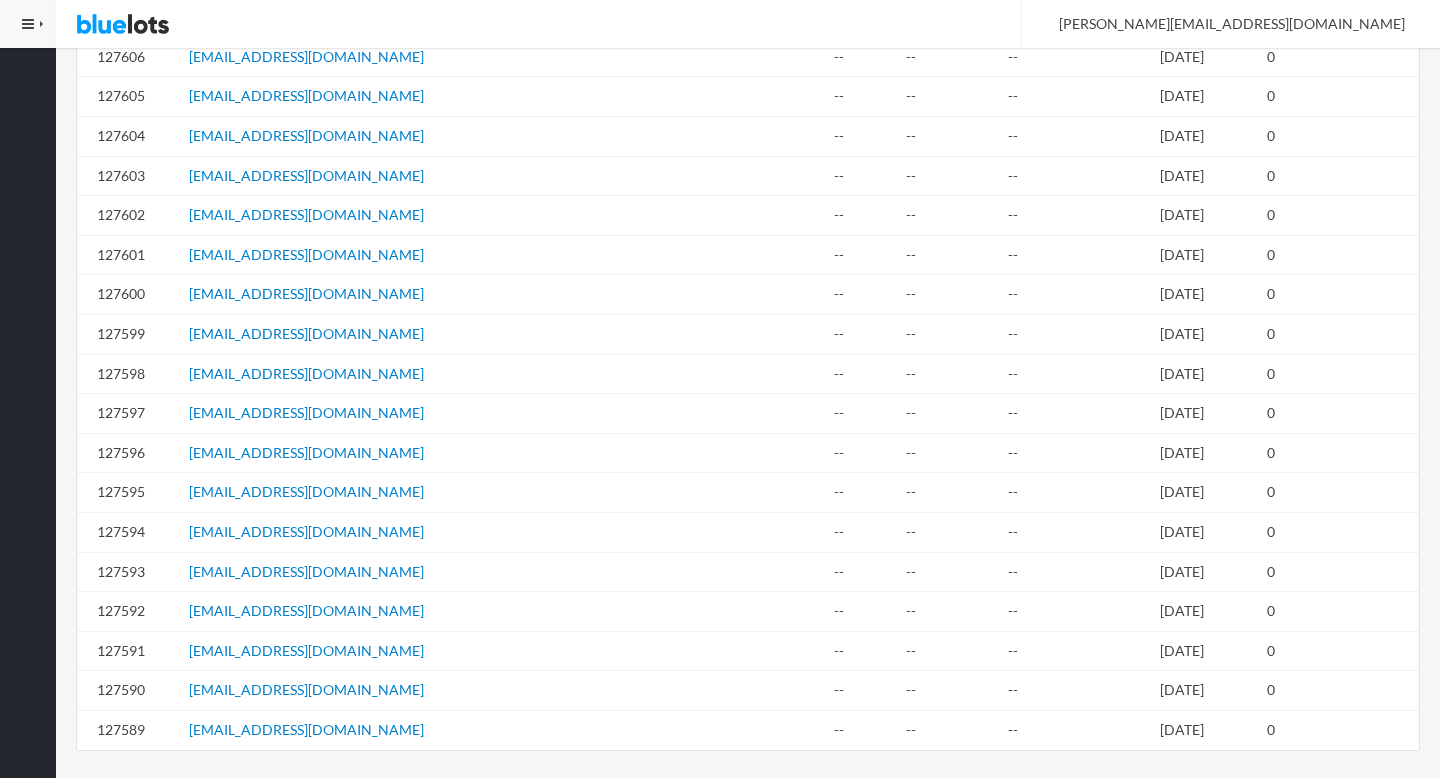 scroll, scrollTop: 1594, scrollLeft: 0, axis: vertical 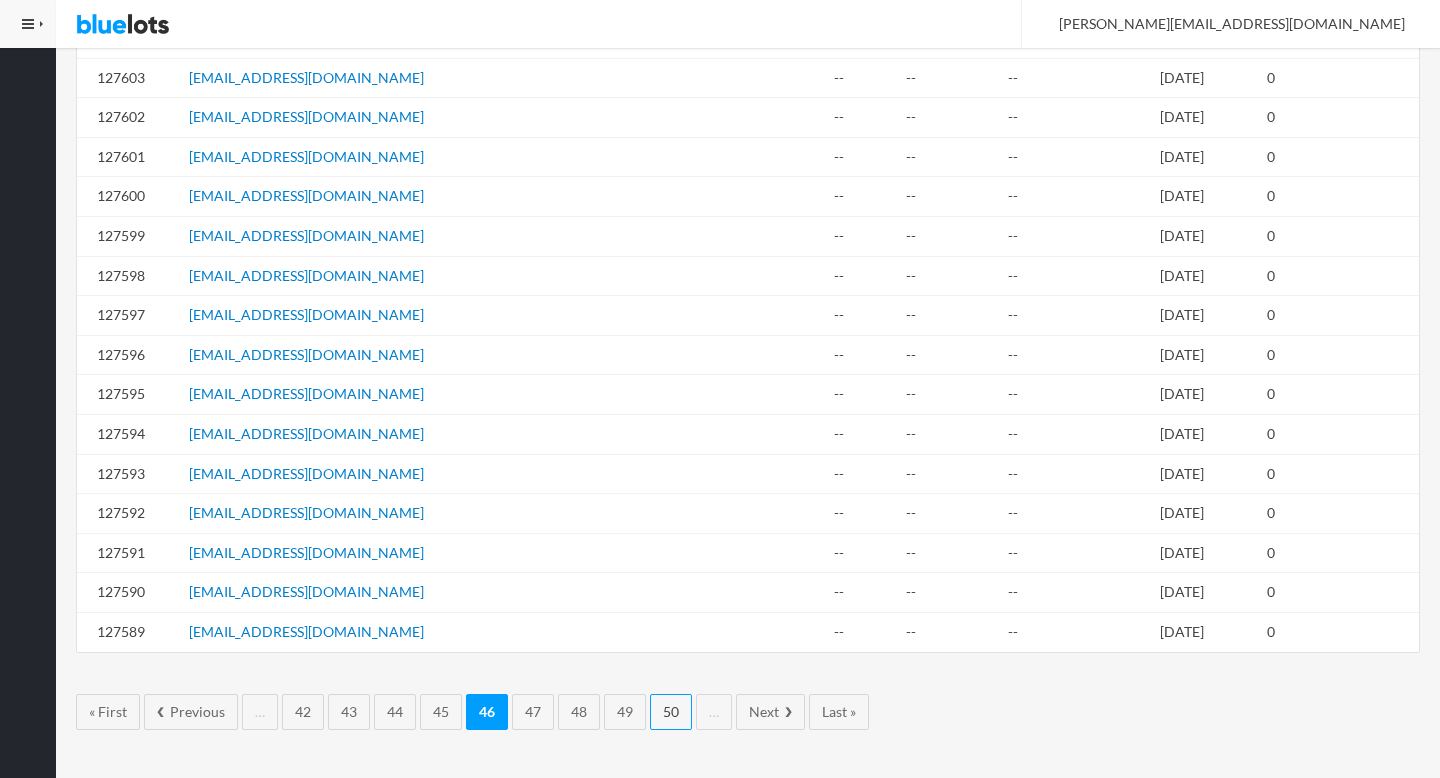 click on "50" at bounding box center (671, 712) 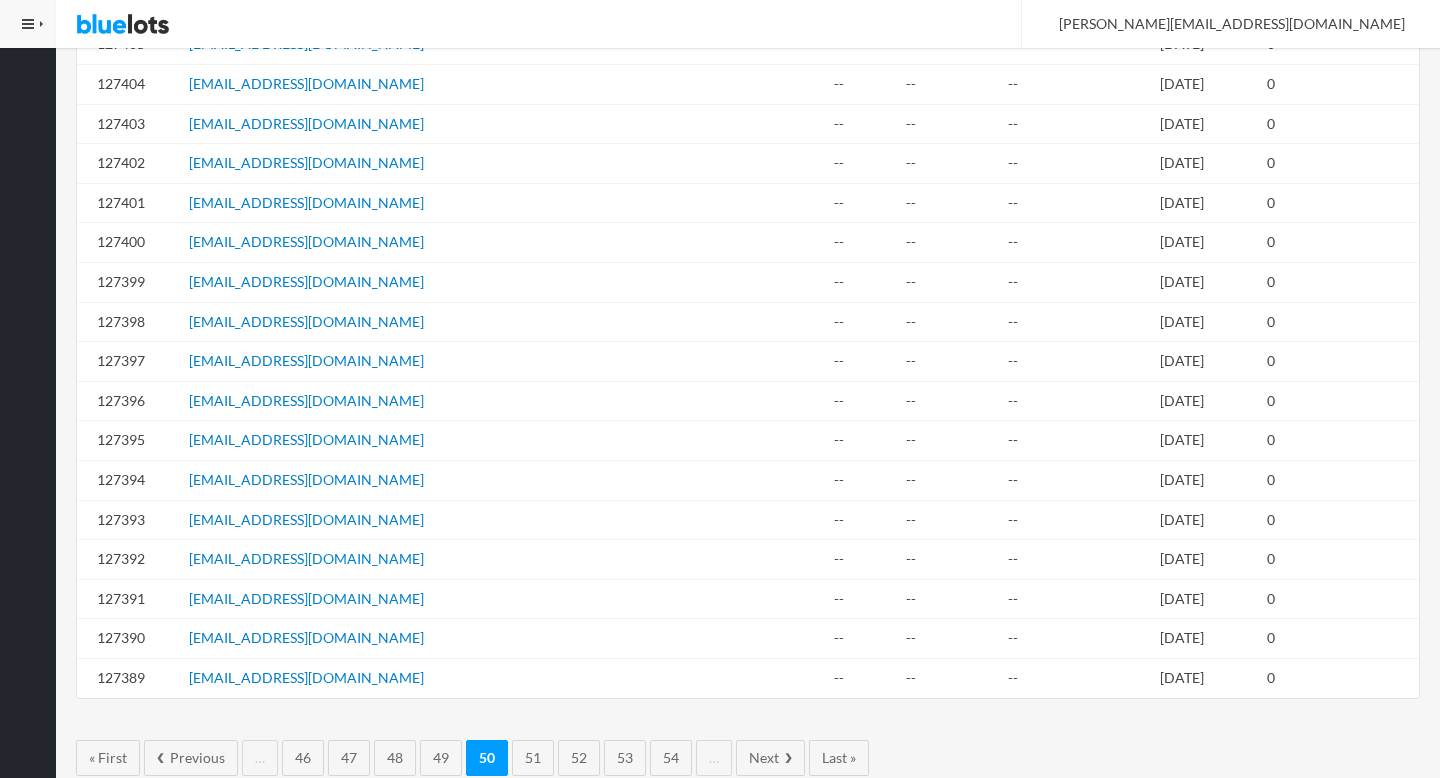 scroll, scrollTop: 1594, scrollLeft: 0, axis: vertical 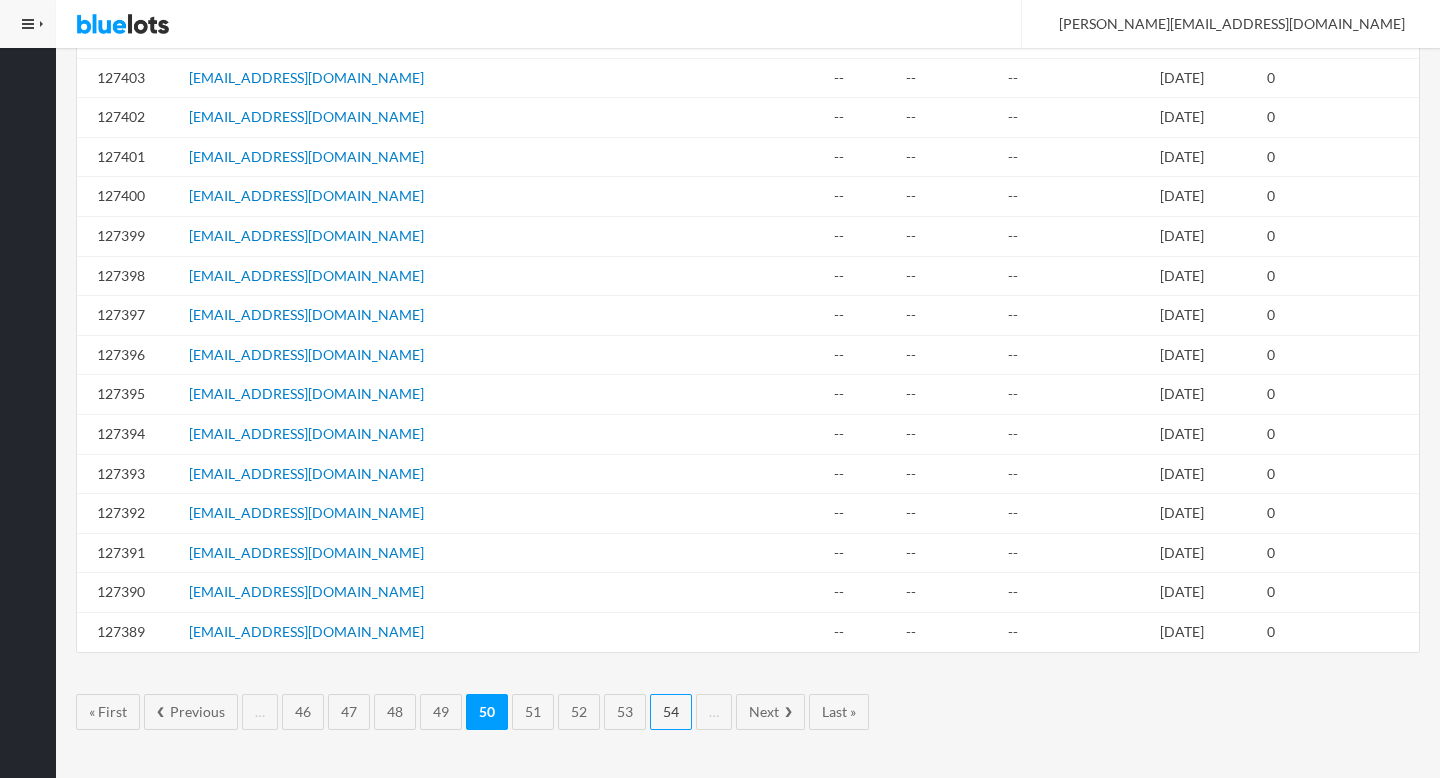 click on "54" at bounding box center [671, 712] 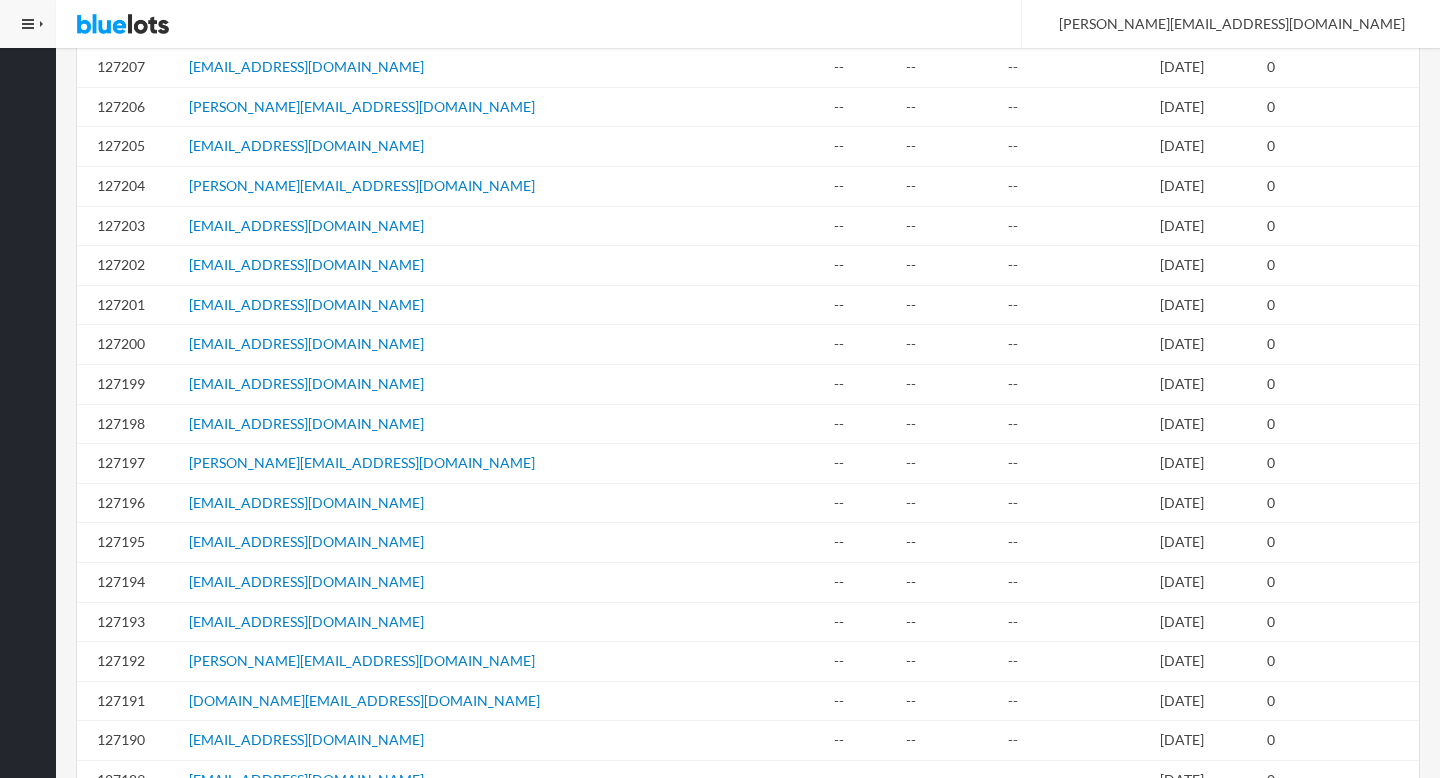 scroll, scrollTop: 1594, scrollLeft: 0, axis: vertical 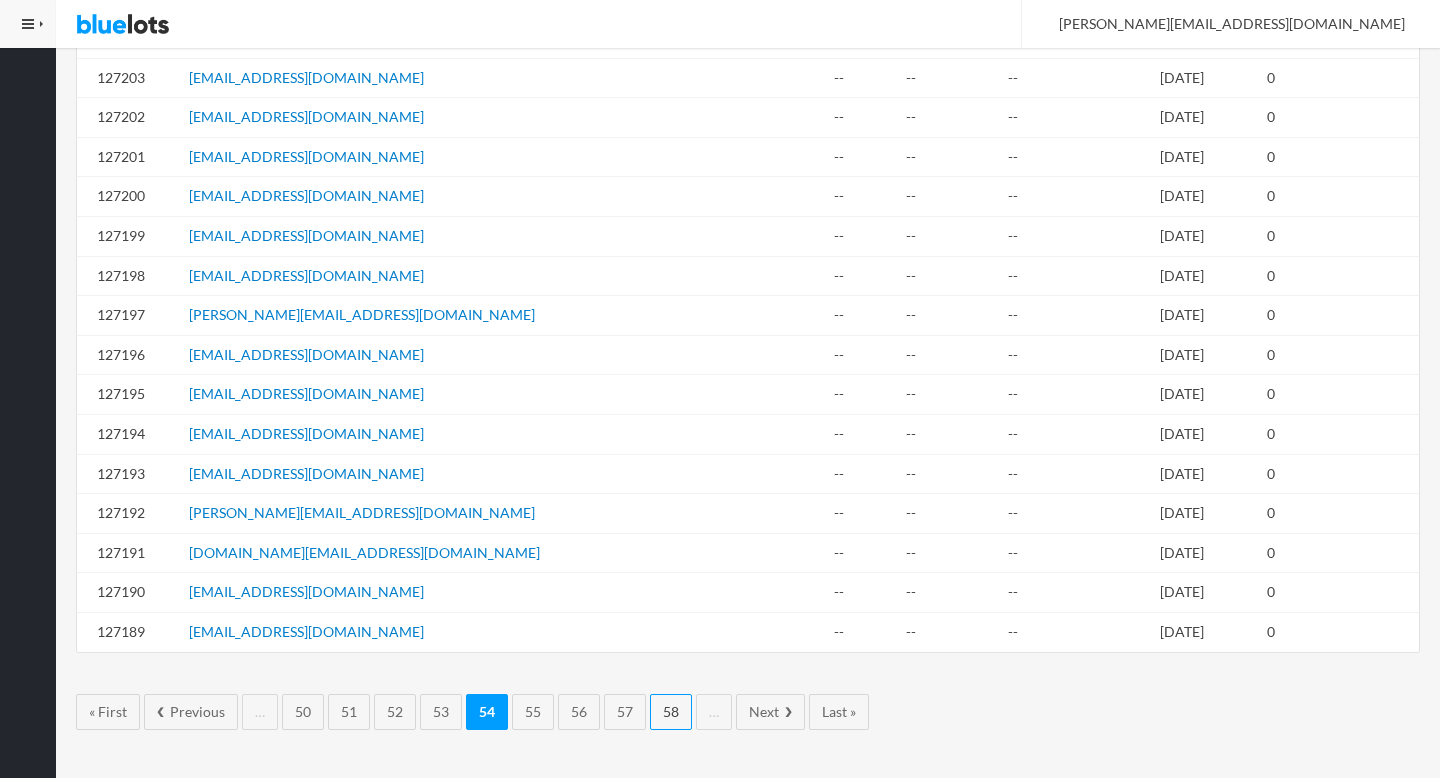 click on "58" at bounding box center [671, 712] 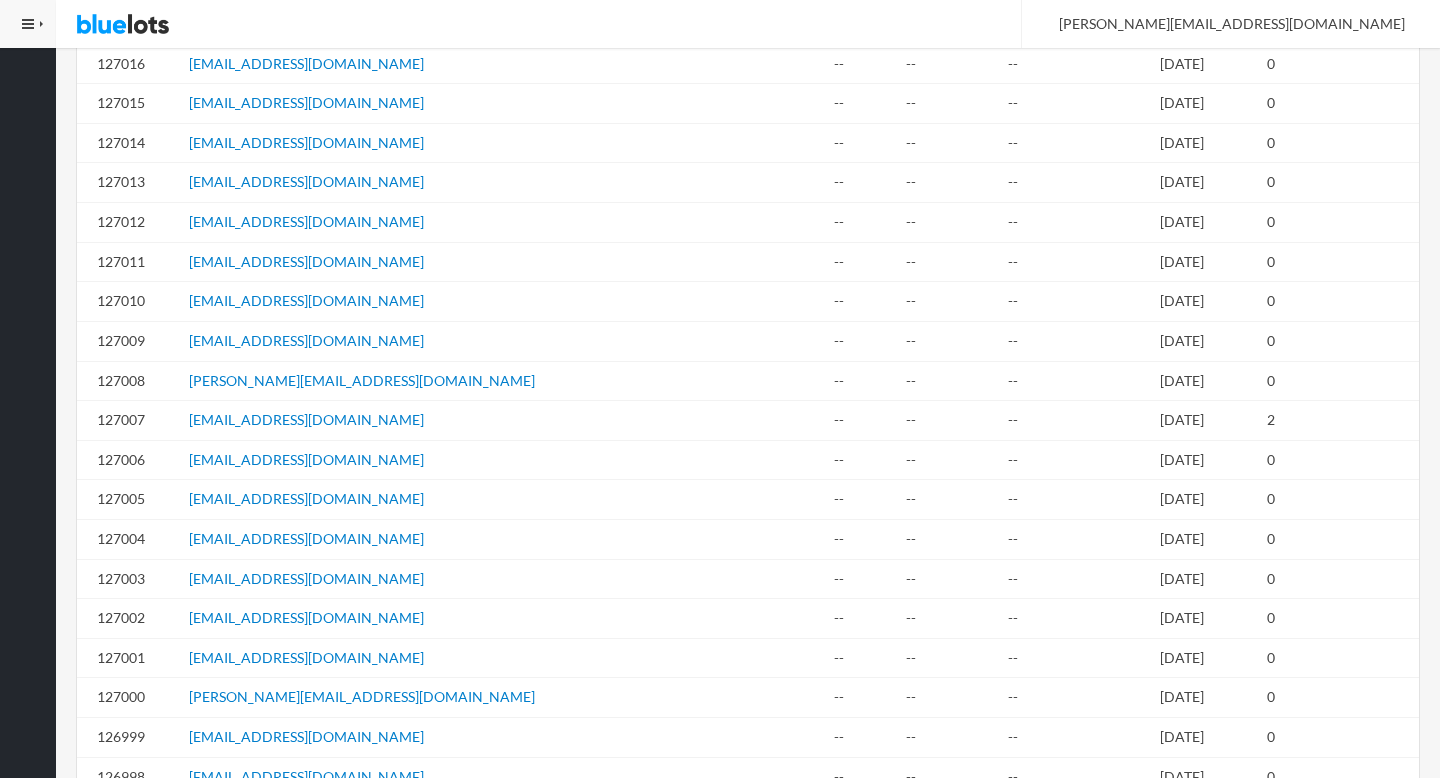 scroll, scrollTop: 1045, scrollLeft: 0, axis: vertical 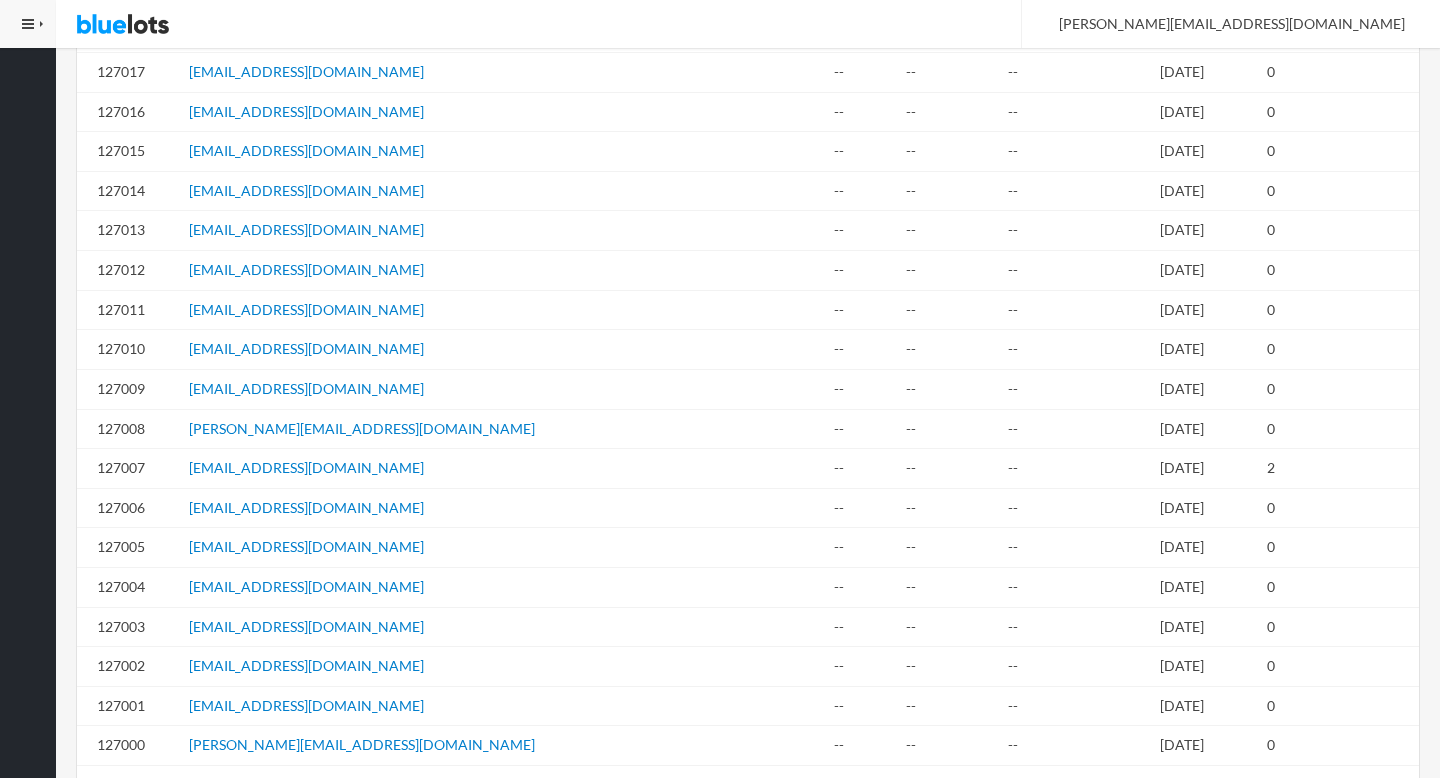 click on "[EMAIL_ADDRESS][DOMAIN_NAME]" at bounding box center (503, 469) 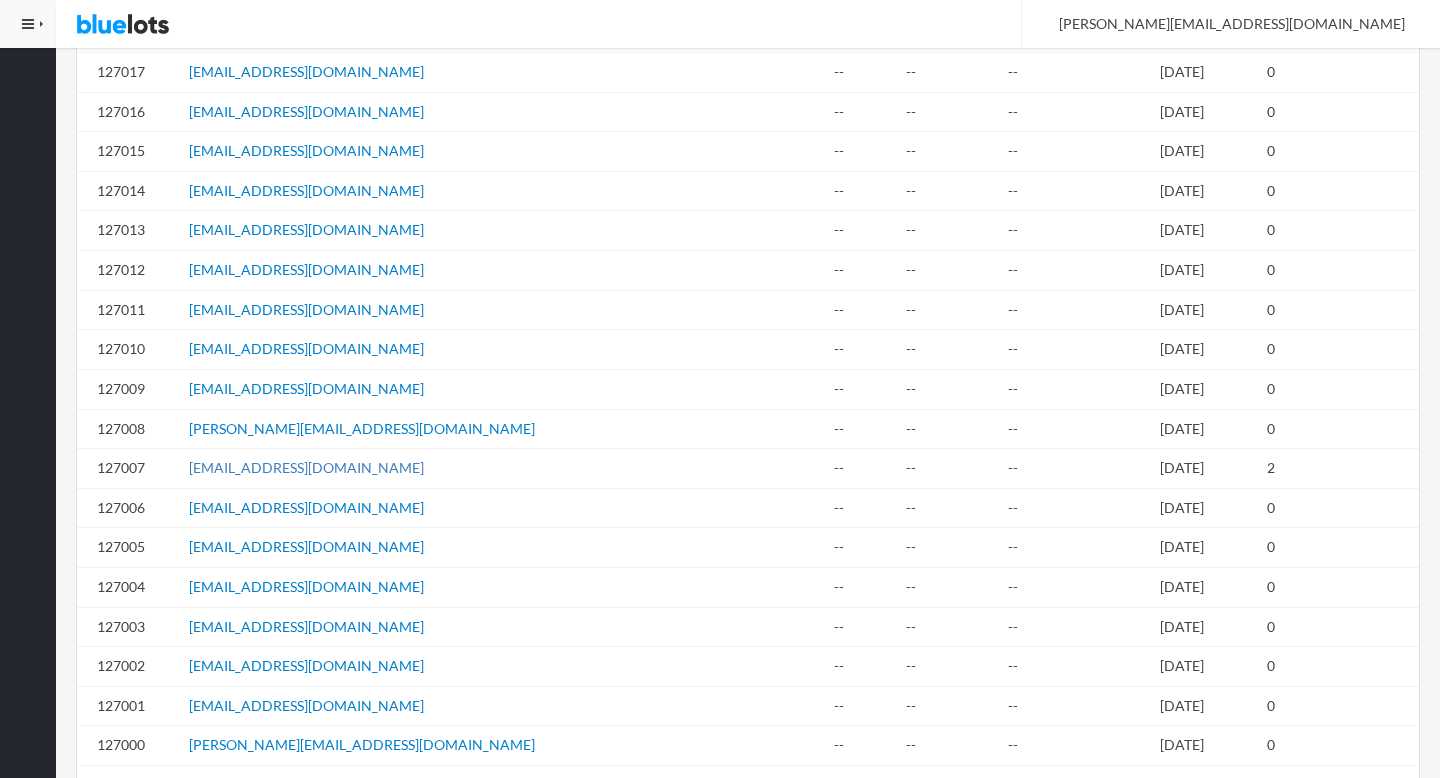 click on "[EMAIL_ADDRESS][DOMAIN_NAME]" at bounding box center (306, 467) 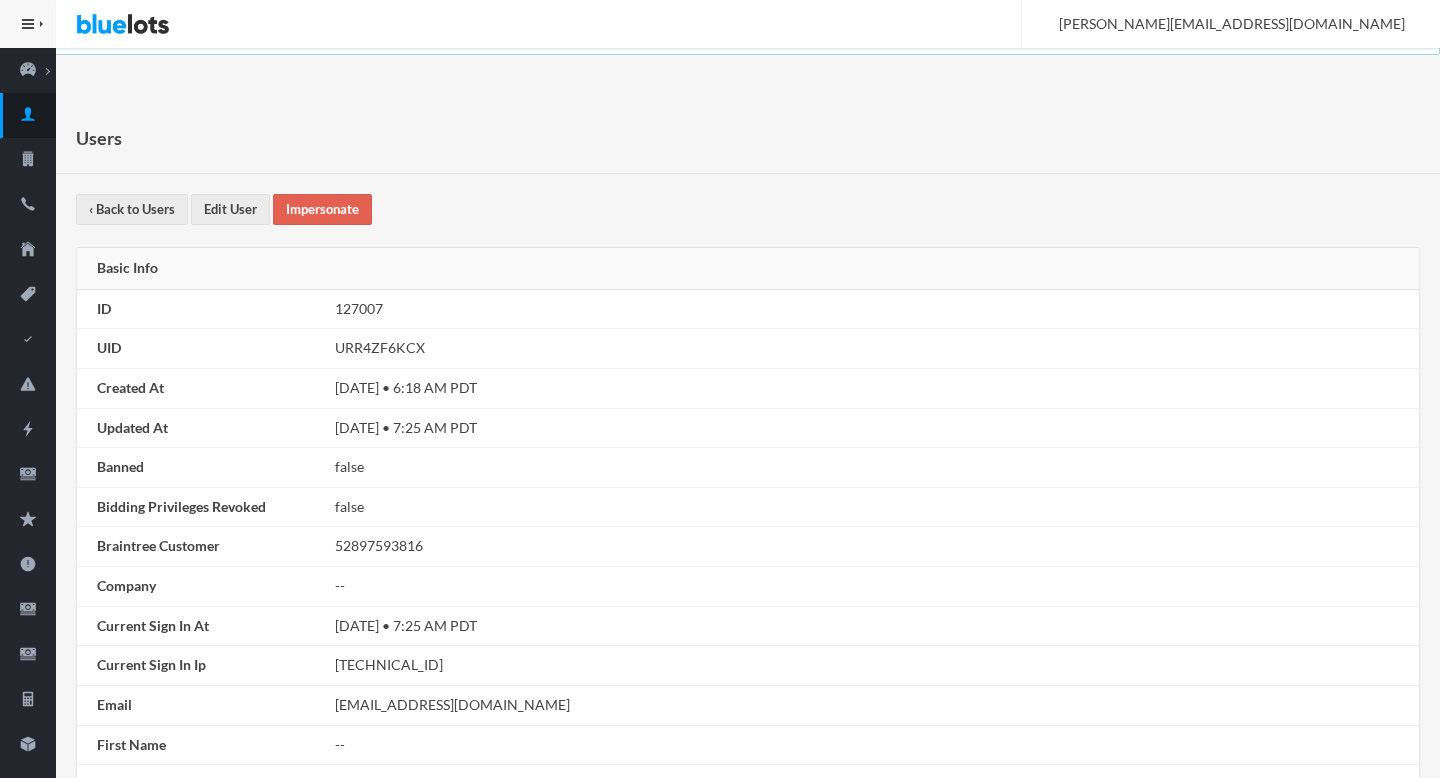 scroll, scrollTop: 0, scrollLeft: 0, axis: both 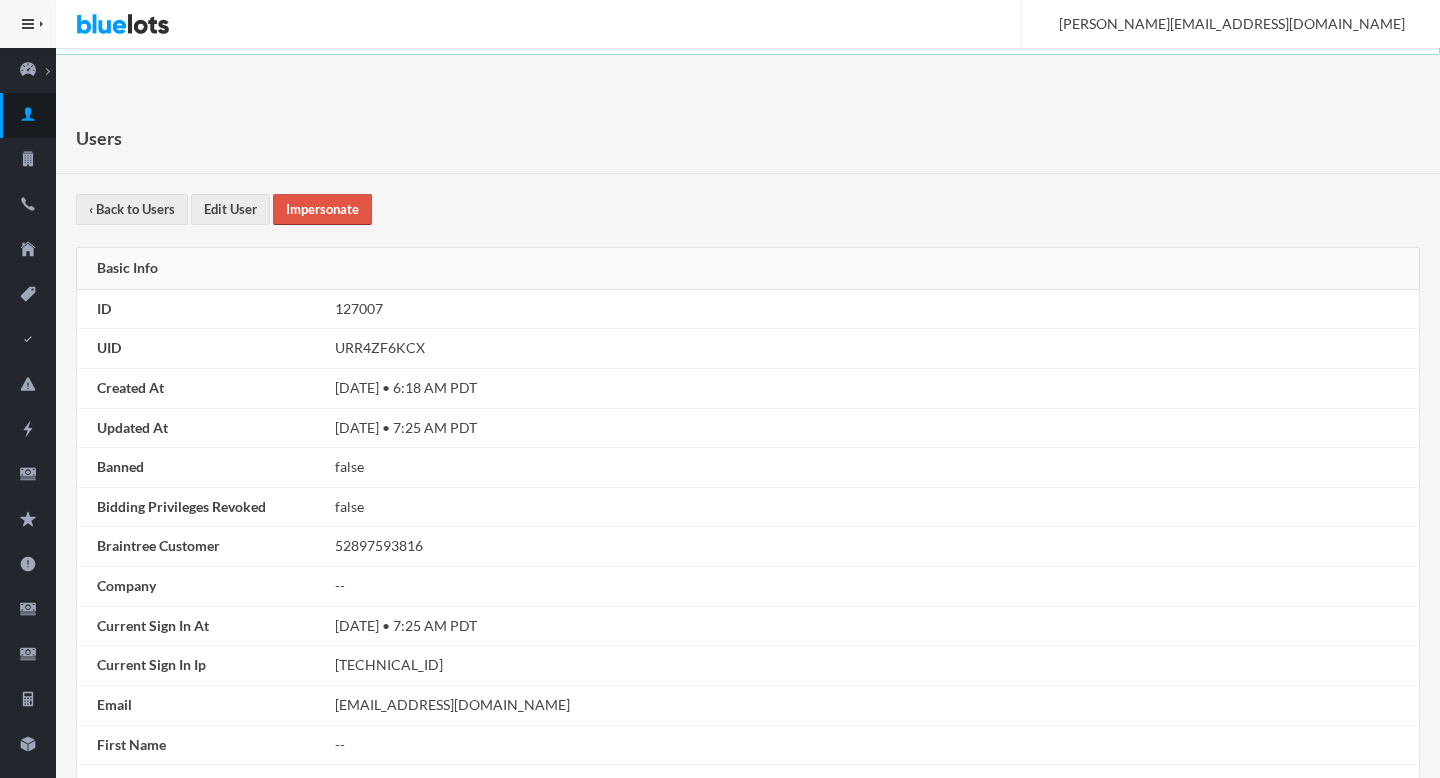 click on "Impersonate" at bounding box center [322, 209] 